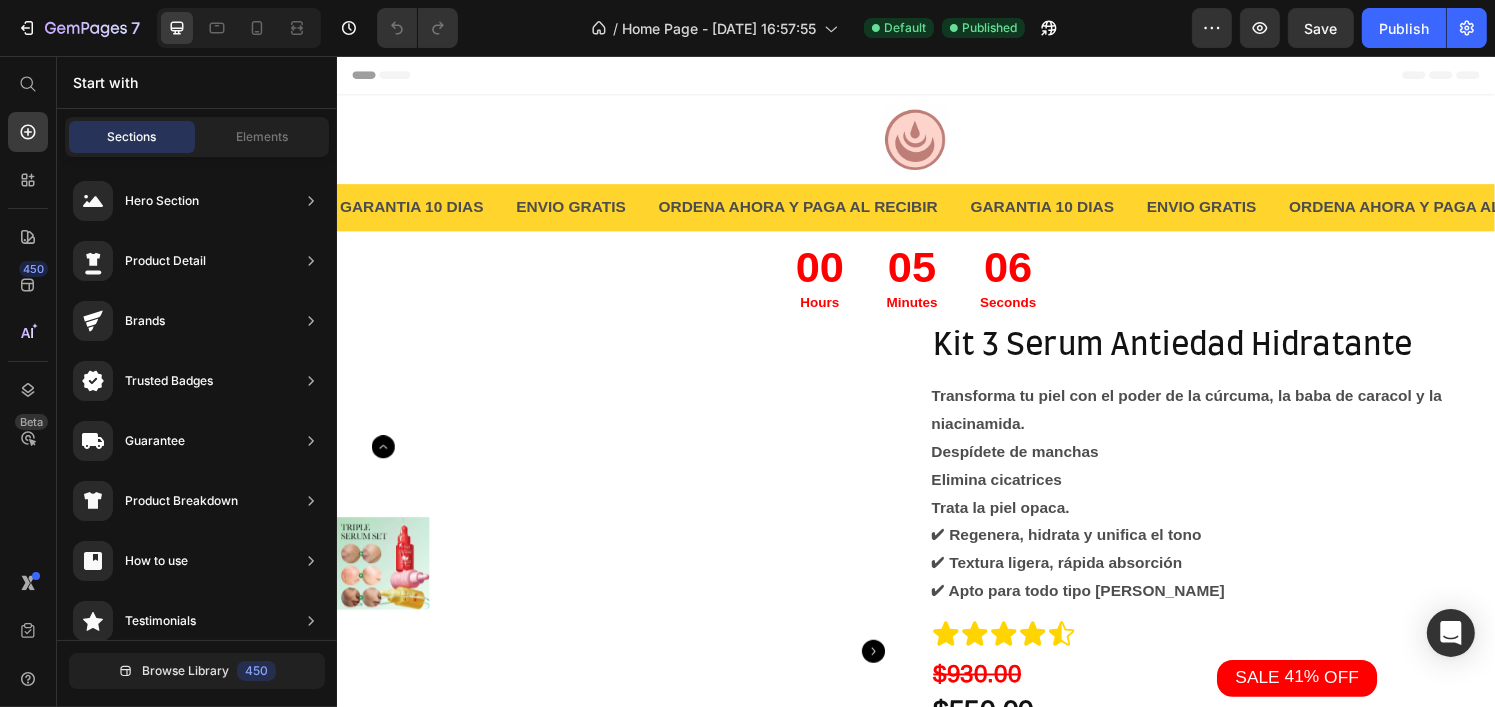 scroll, scrollTop: 0, scrollLeft: 0, axis: both 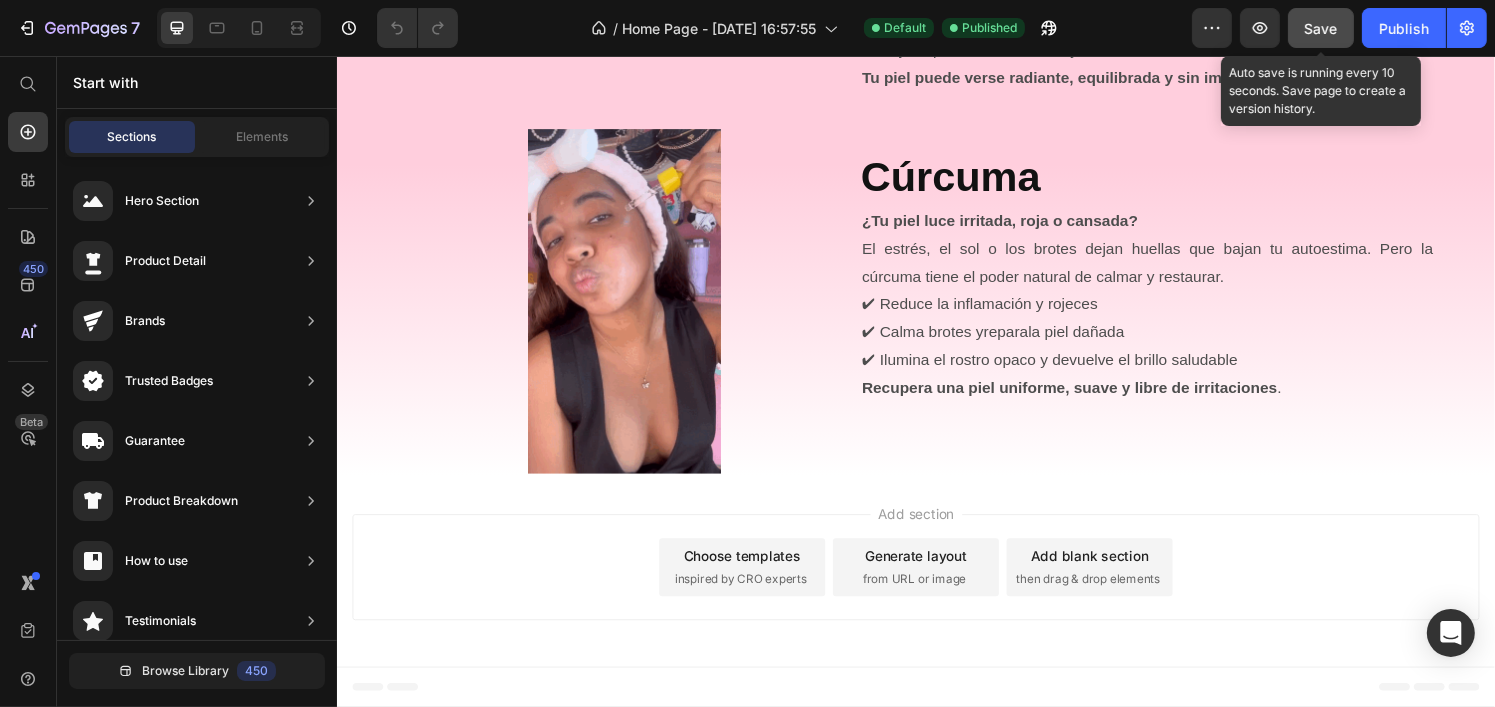 click on "Save" at bounding box center (1321, 28) 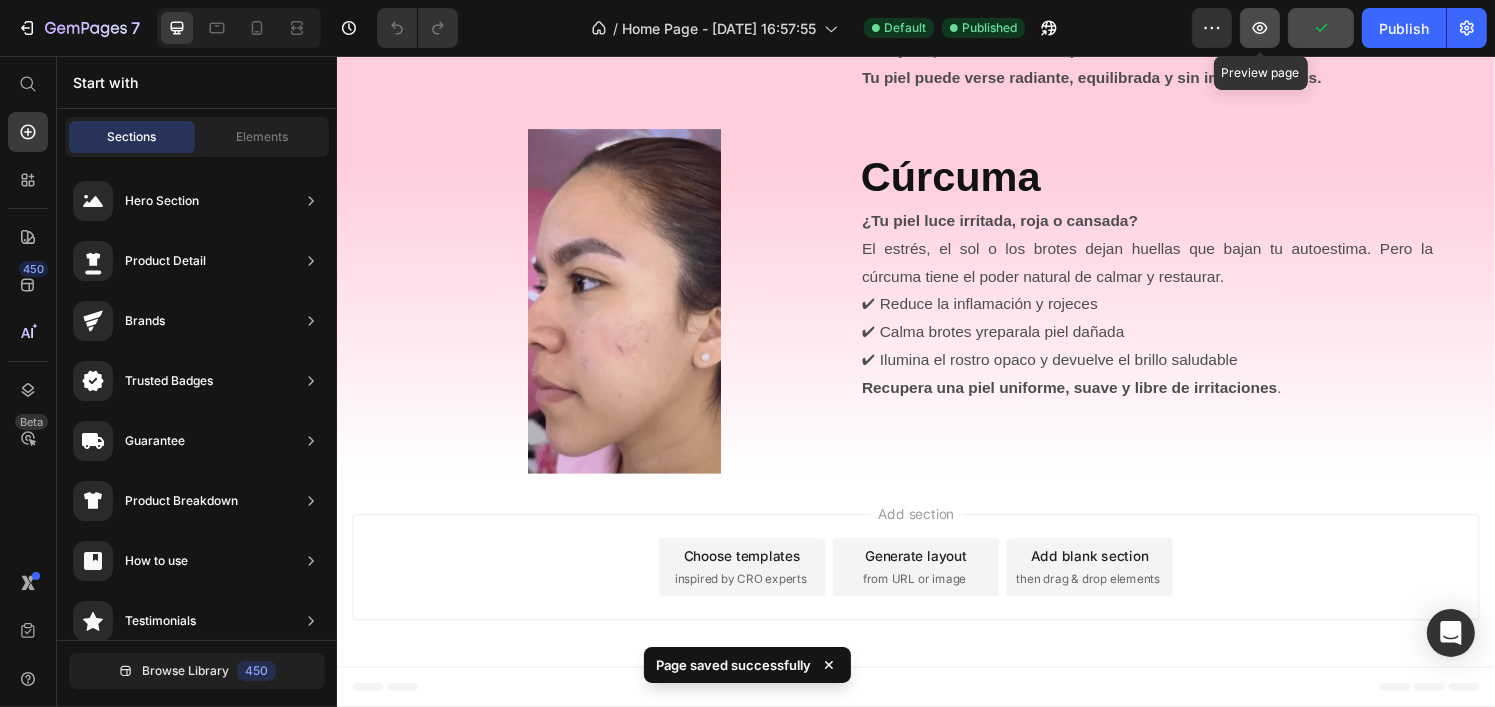 click 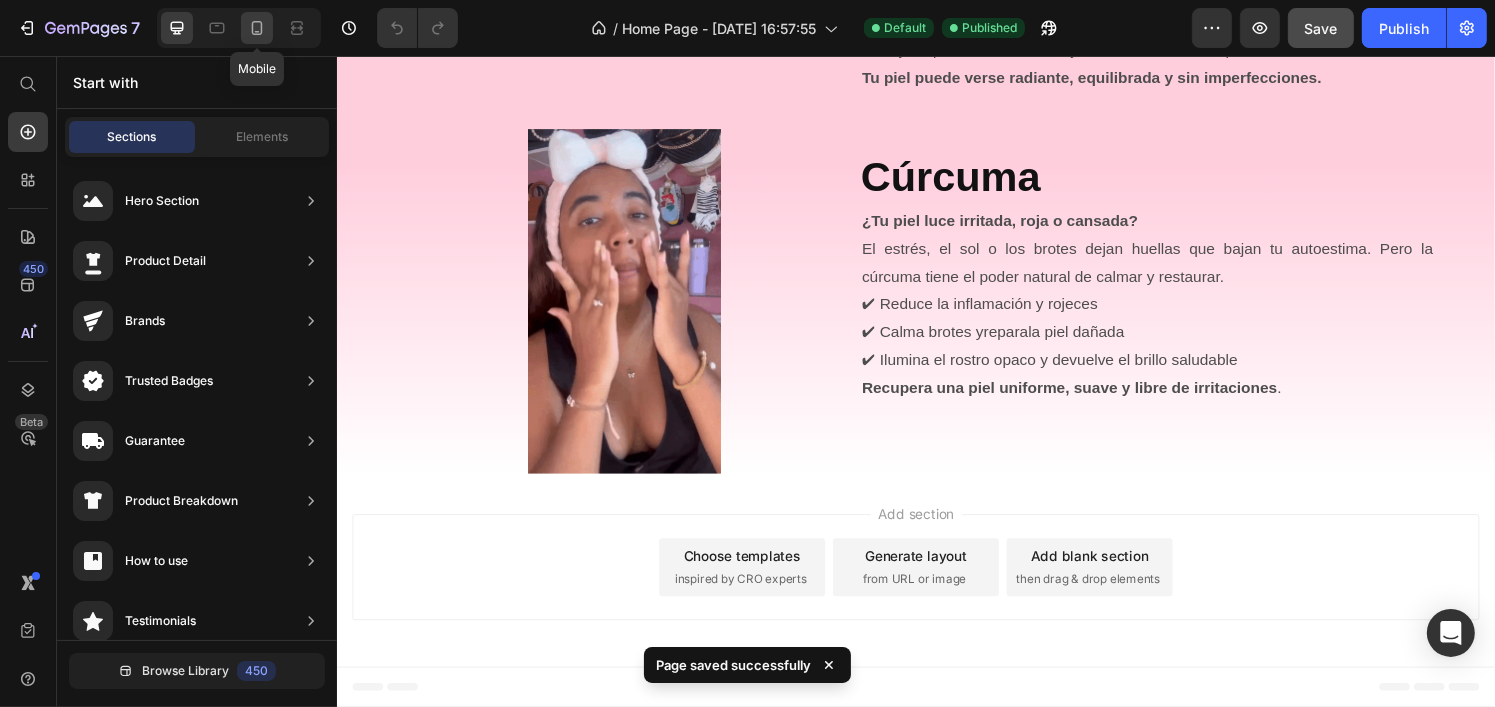 click 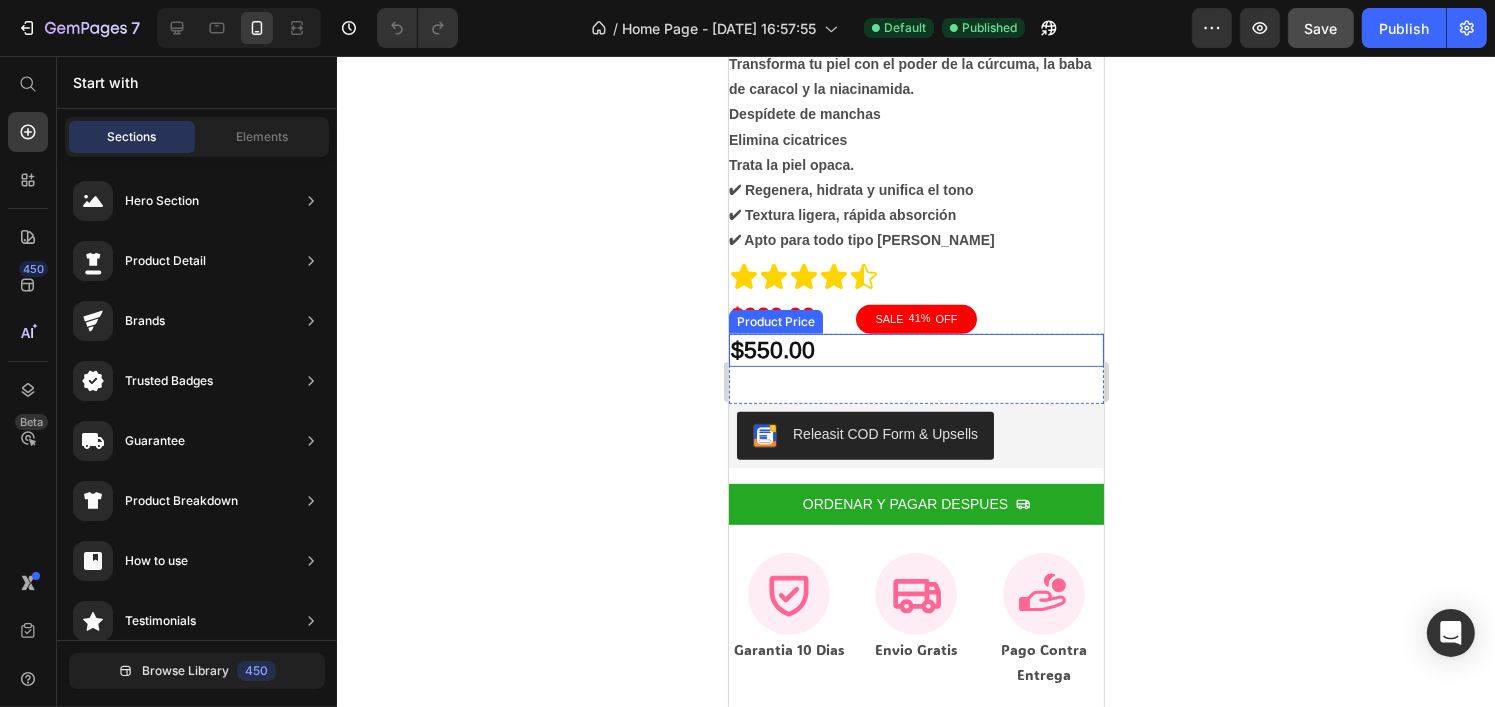 scroll, scrollTop: 500, scrollLeft: 0, axis: vertical 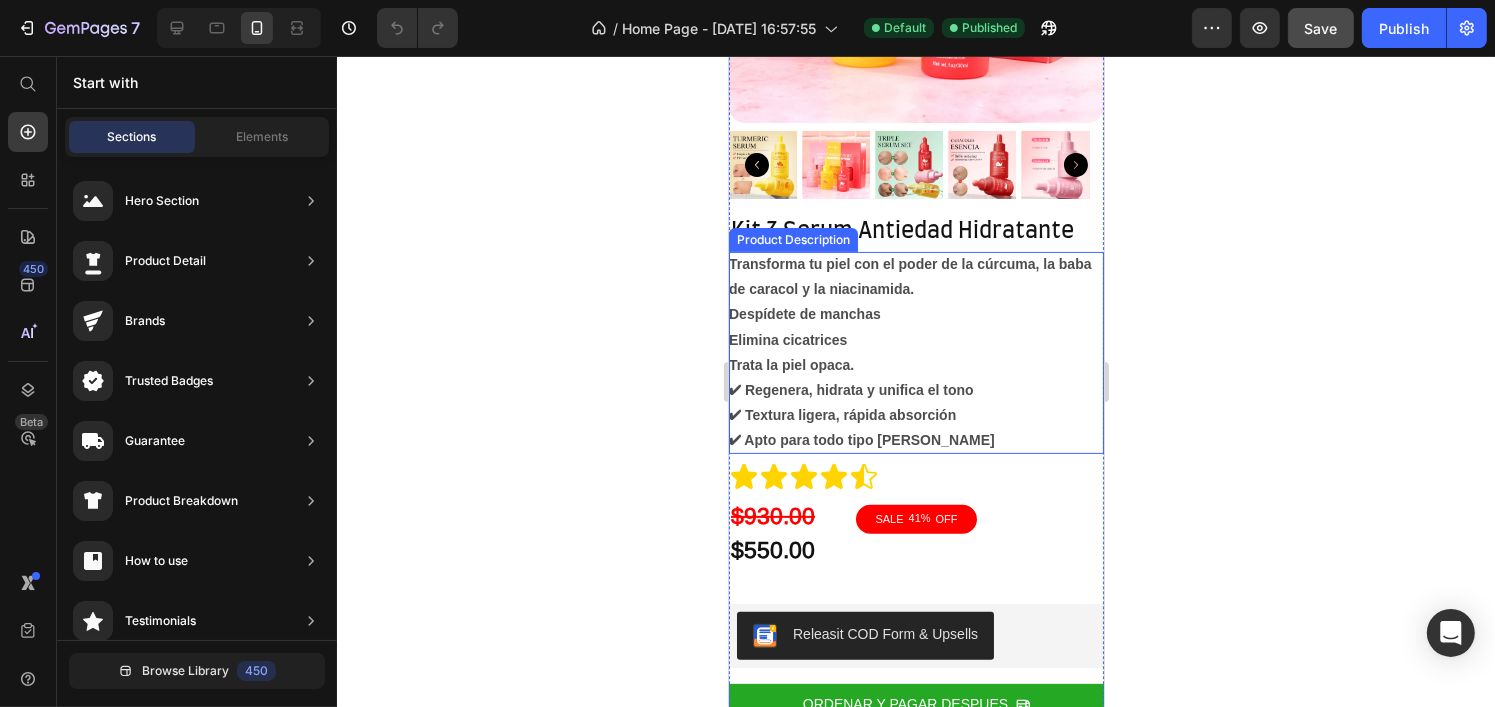 click on "Transforma tu piel con el poder de la cúrcuma, la baba de caracol y la niacinamida.
Despídete de manchas
Elimina cicatrices
Trata la piel opaca.
✔ Regenera, hidrata y unifica el tono ✔ Textura ligera, rápida absorción ✔ Apto para todo tipo [PERSON_NAME]" at bounding box center (915, 353) 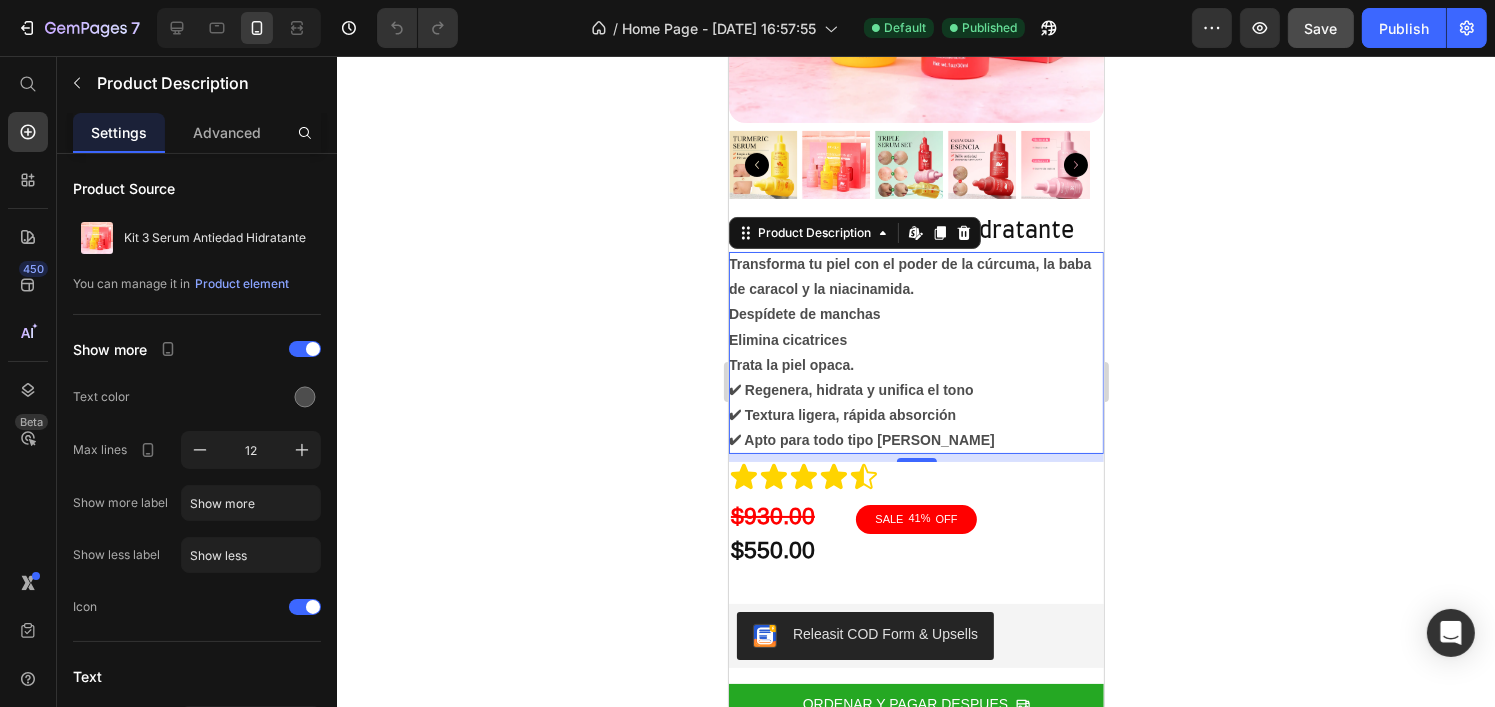 click on "Transforma tu piel con el poder de la cúrcuma, la baba de caracol y la niacinamida.
Despídete de manchas
Elimina cicatrices
Trata la piel opaca.
✔ Regenera, hidrata y unifica el tono ✔ Textura ligera, rápida absorción ✔ Apto para todo tipo [PERSON_NAME]" at bounding box center (915, 353) 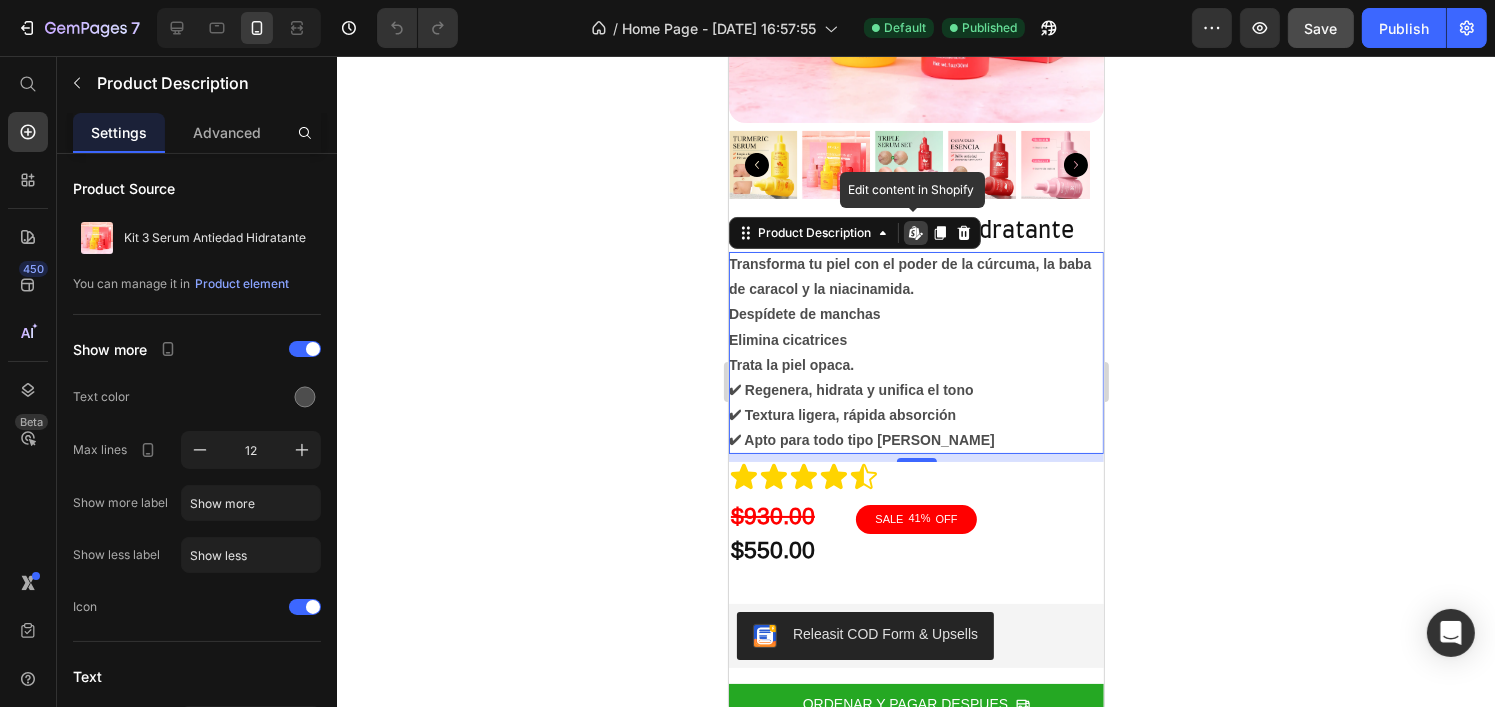 click on "Transforma tu piel con el poder de la cúrcuma, la baba de caracol y la niacinamida.
Despídete de manchas
Elimina cicatrices
Trata la piel opaca.
✔ Regenera, hidrata y unifica el tono ✔ Textura ligera, rápida absorción ✔ Apto para todo tipo [PERSON_NAME]" at bounding box center [915, 353] 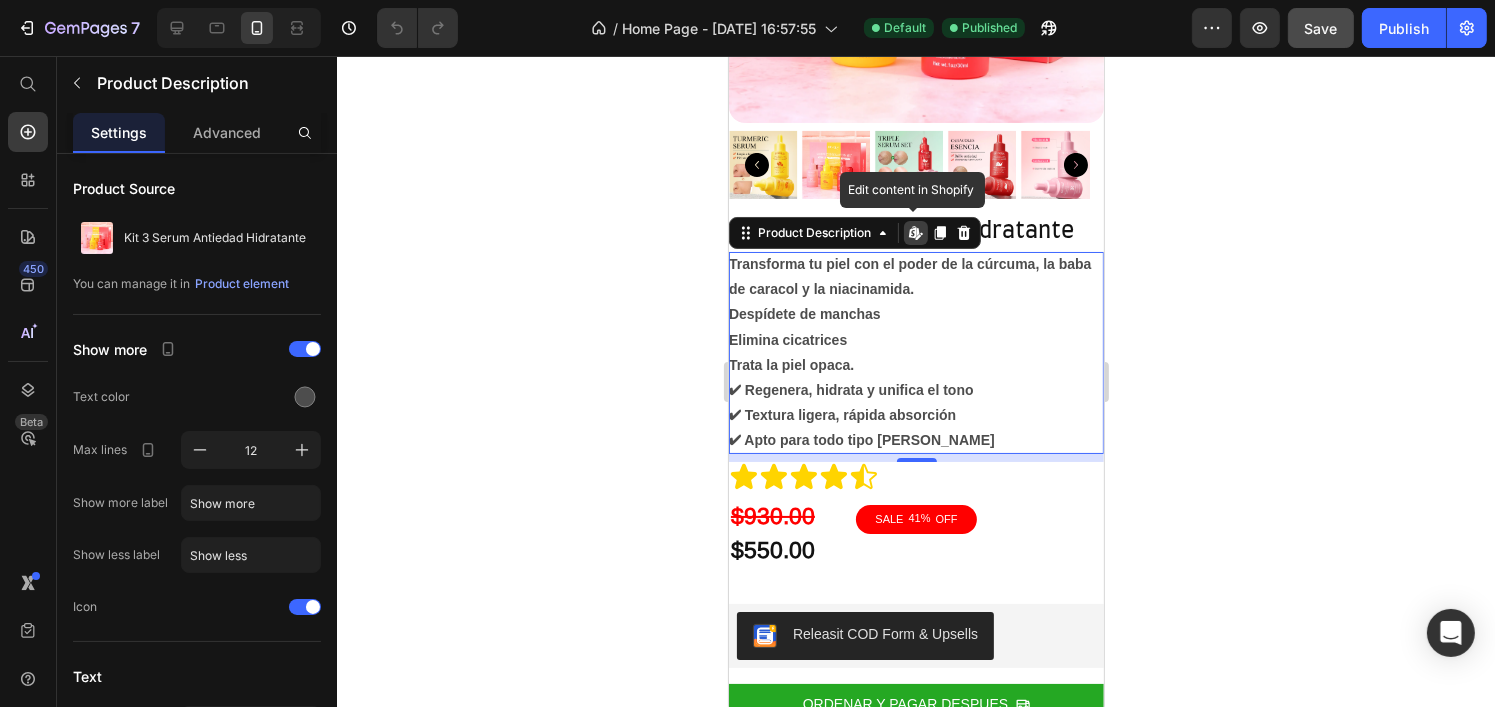 click 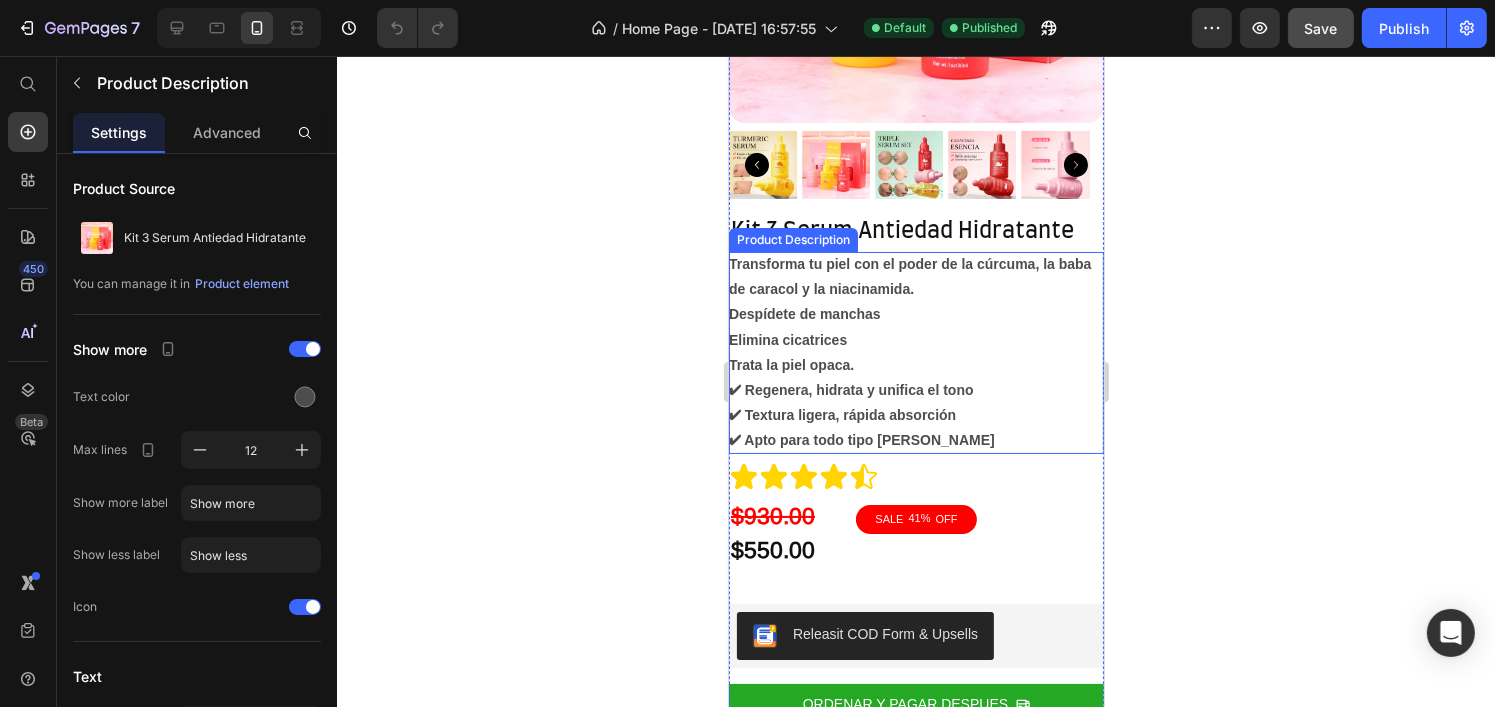 click on "Transforma tu piel con el poder de la cúrcuma, la baba de caracol y la niacinamida.
Despídete de manchas
Elimina cicatrices
Trata la piel opaca.
✔ Regenera, hidrata y unifica el tono ✔ Textura ligera, rápida absorción ✔ Apto para todo tipo [PERSON_NAME]" at bounding box center (915, 353) 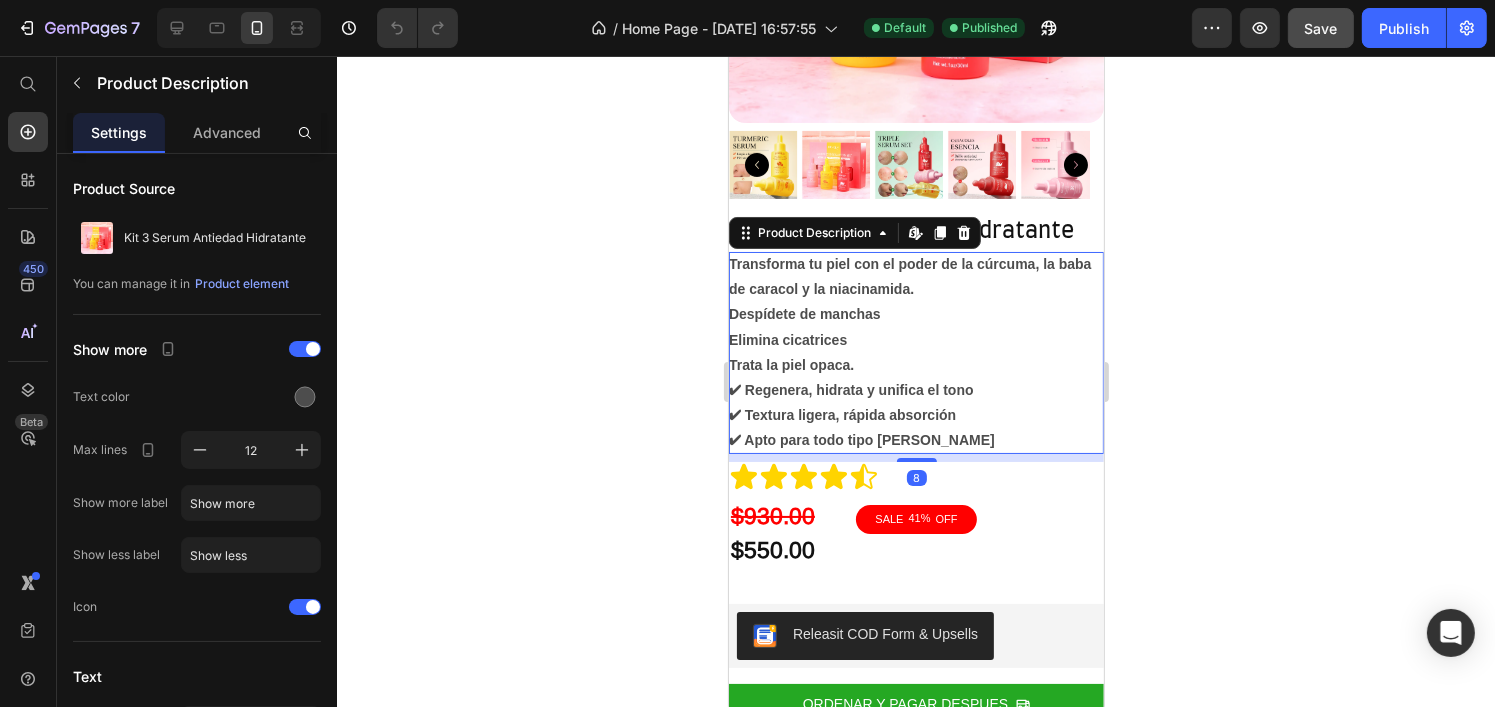 click on "Transforma tu piel con el poder de la cúrcuma, la baba de caracol y la niacinamida.
Despídete de manchas
Elimina cicatrices
Trata la piel opaca.
✔ Regenera, hidrata y unifica el tono ✔ Textura ligera, rápida absorción ✔ Apto para todo tipo [PERSON_NAME]" at bounding box center [915, 353] 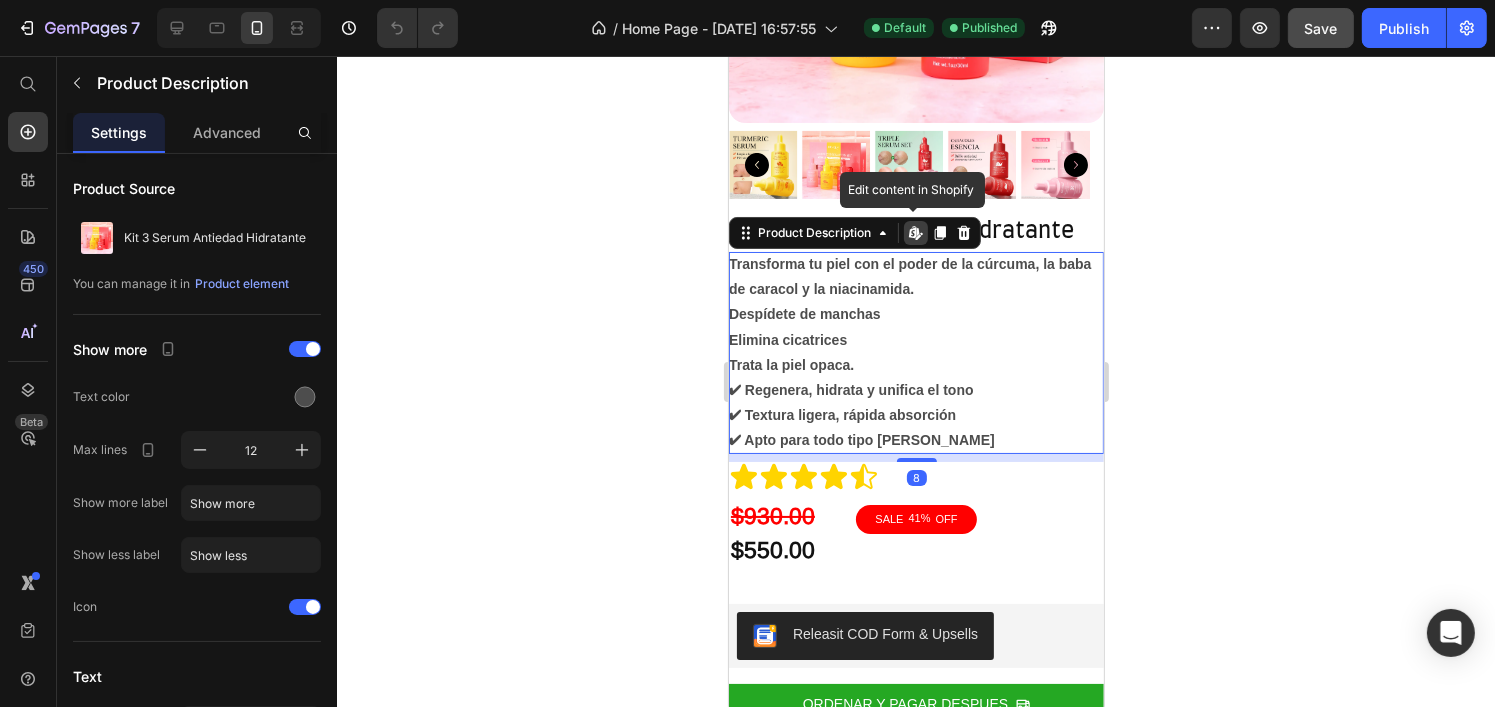 click on "Despídete de manchas" at bounding box center [804, 314] 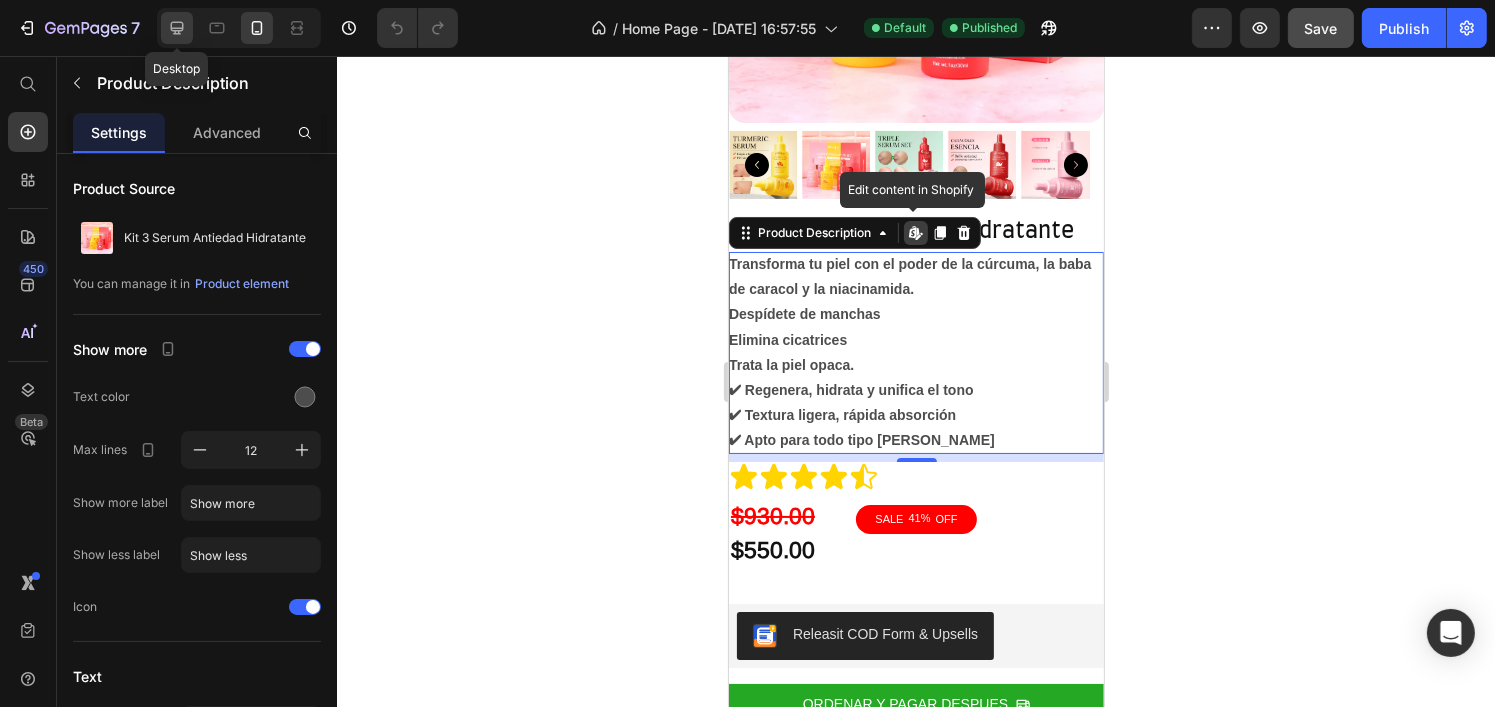 click 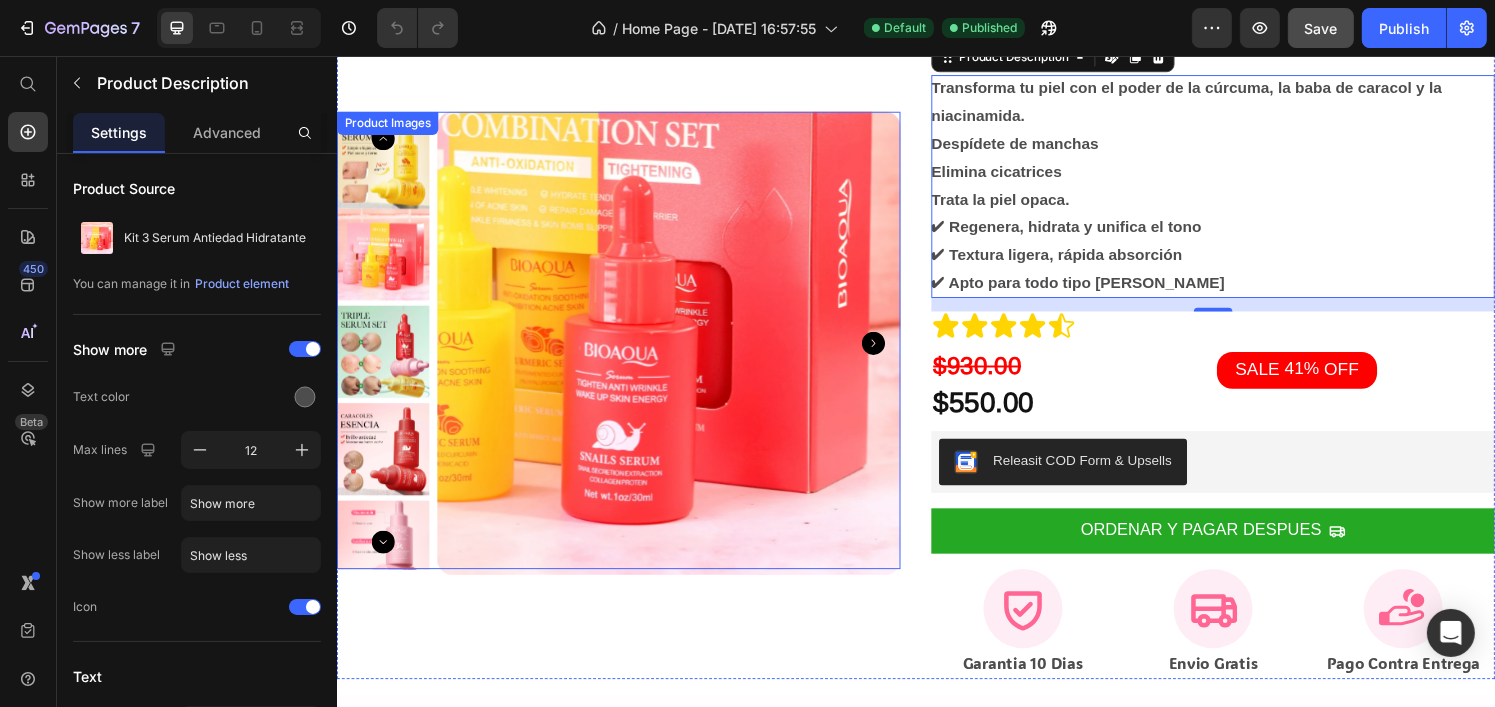 scroll, scrollTop: 268, scrollLeft: 0, axis: vertical 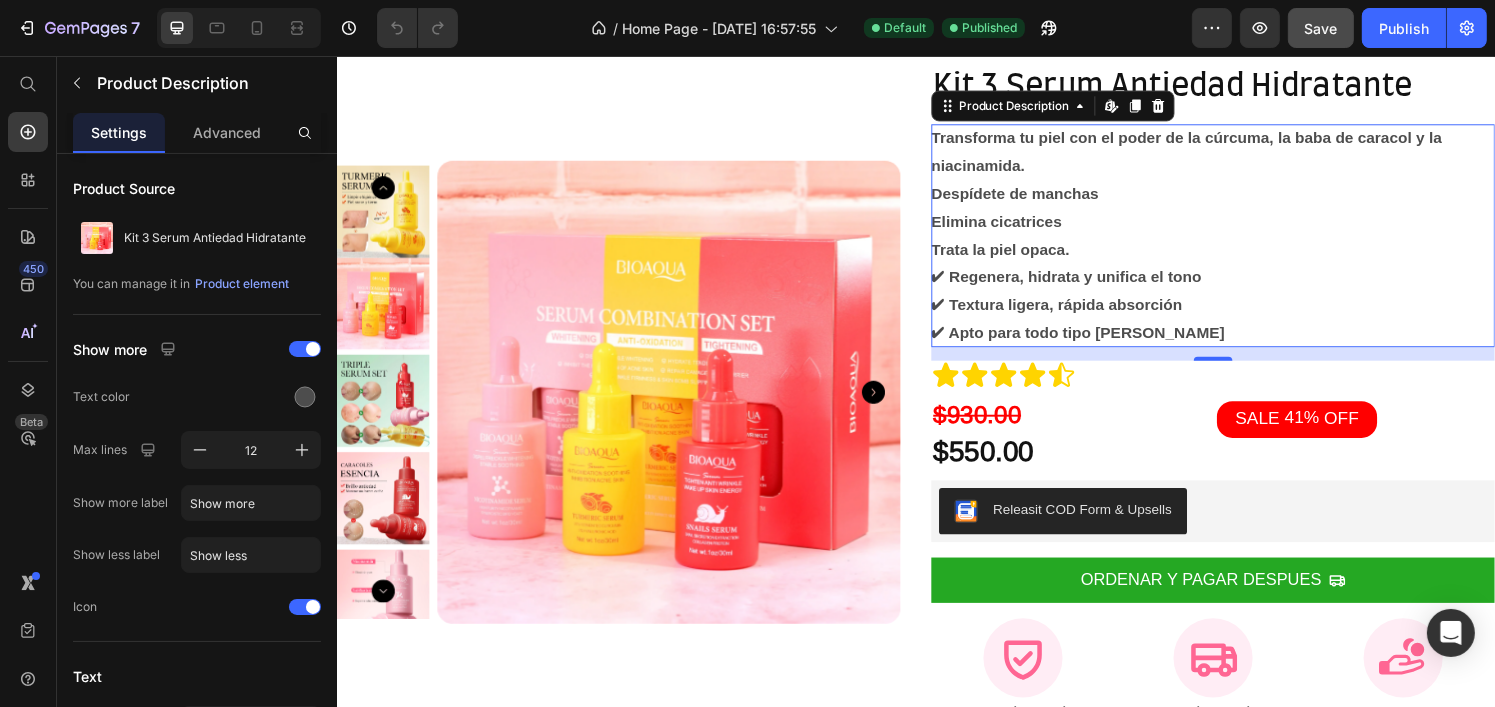 click on "✔ Regenera, hidrata y unifica el tono ✔ Textura ligera, rápida absorción ✔ Apto para todo tipo de piel" at bounding box center [1104, 313] 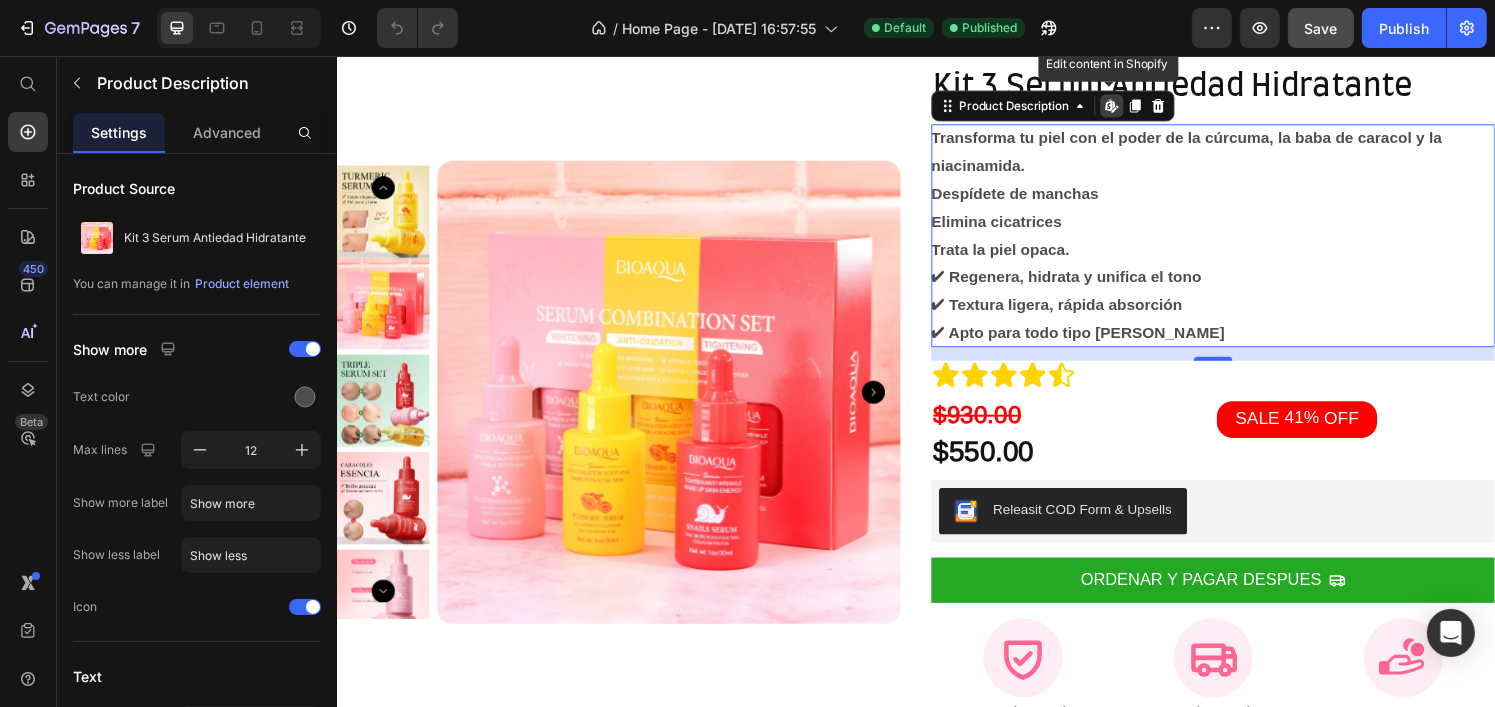 click on "Transforma tu piel con el poder de la cúrcuma, la baba de caracol y la niacinamida.
Despídete de manchas
Elimina cicatrices
Trata la piel opaca.
✔ Regenera, hidrata y unifica el tono ✔ Textura ligera, rápida absorción ✔ Apto para todo tipo [PERSON_NAME]" at bounding box center (1244, 242) 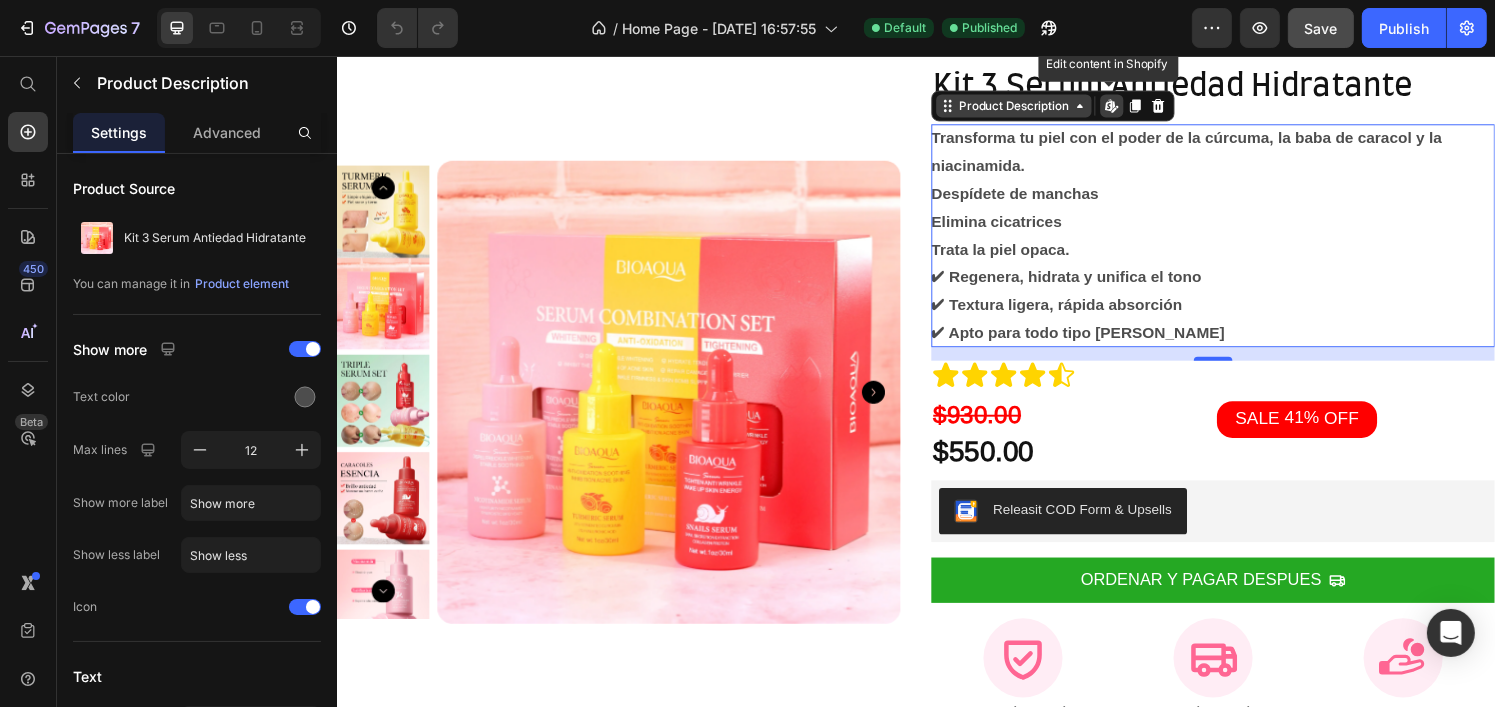 click on "Product Description" at bounding box center [1037, 108] 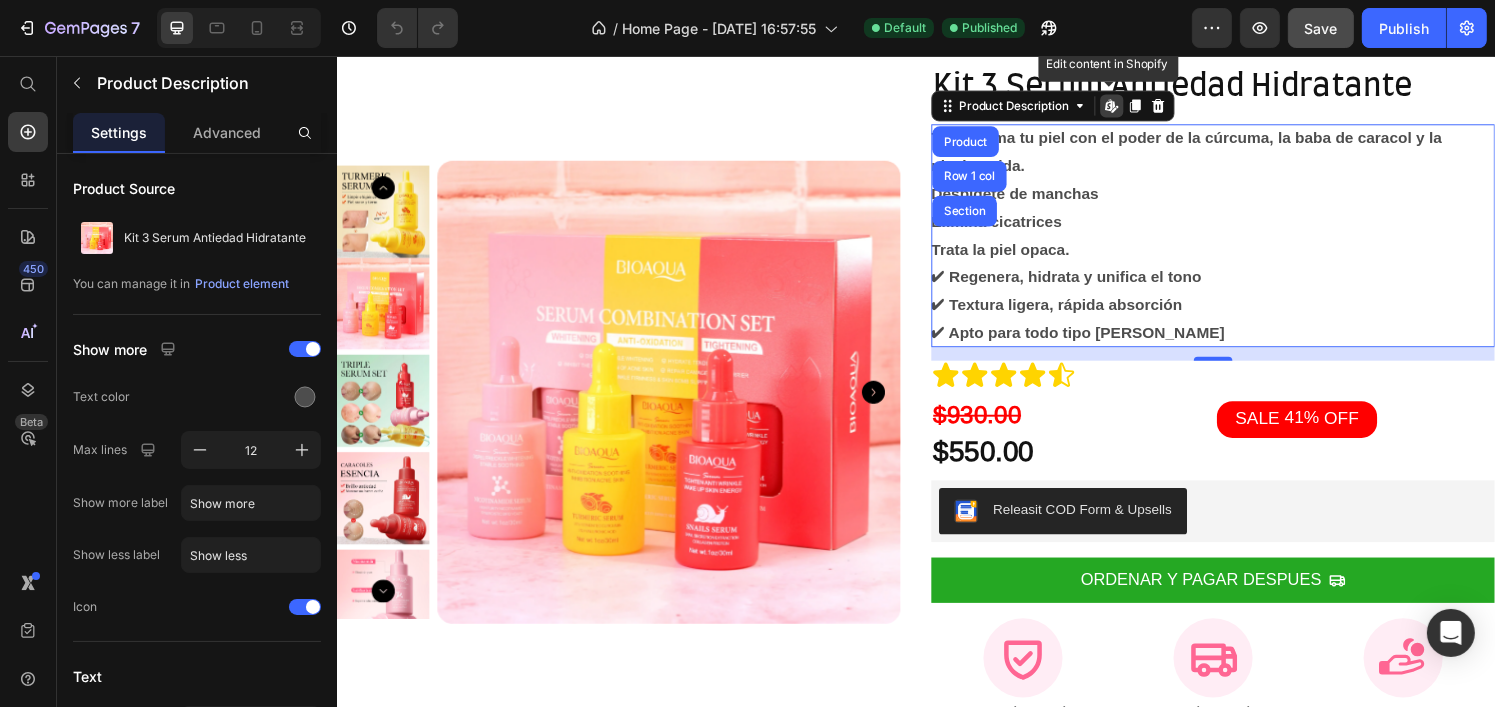 click on "Transforma tu piel con el poder de la cúrcuma, la baba de caracol y la niacinamida.
Despídete de manchas
Elimina cicatrices
Trata la piel opaca.
✔ Regenera, hidrata y unifica el tono ✔ Textura ligera, rápida absorción ✔ Apto para todo tipo [PERSON_NAME]" at bounding box center [1244, 242] 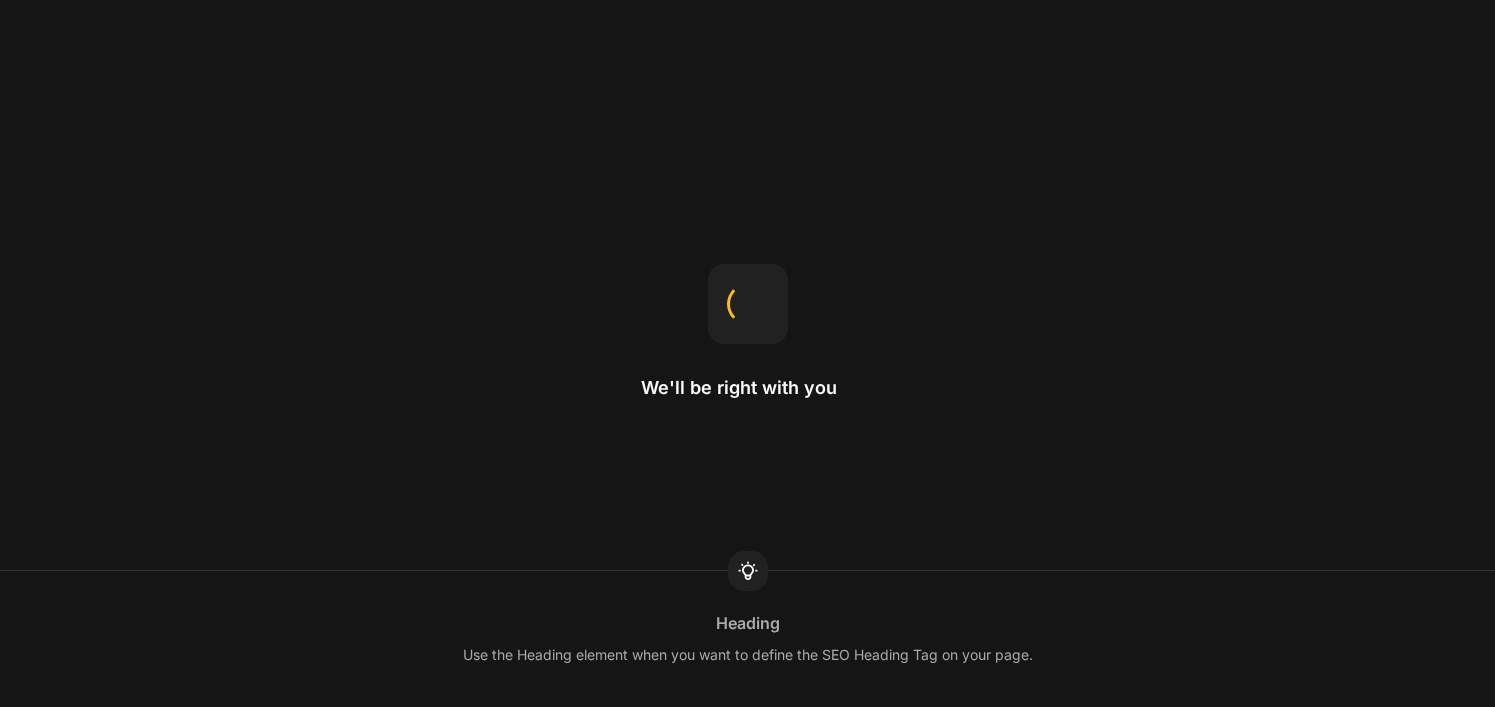 scroll, scrollTop: 0, scrollLeft: 0, axis: both 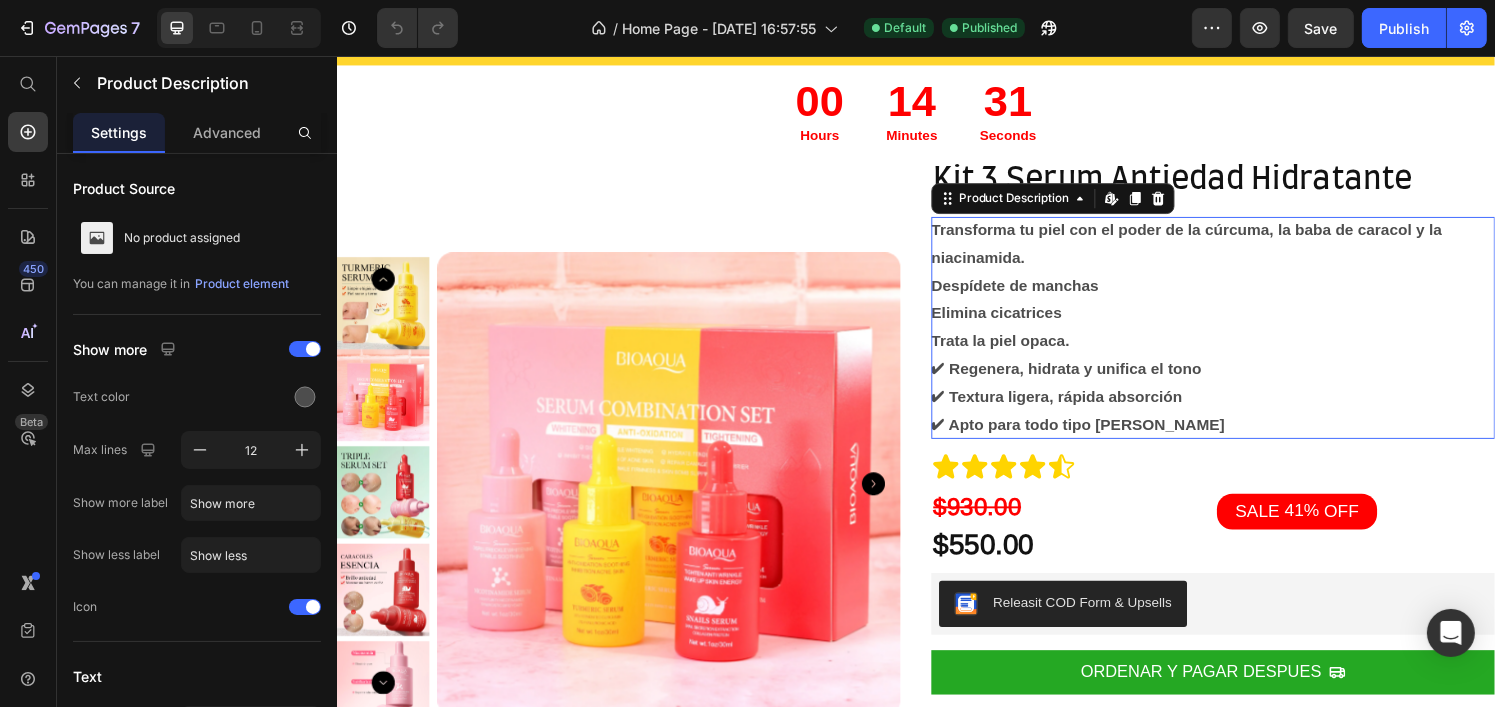 click on "Transforma tu piel con el poder de la cúrcuma, la baba de caracol y la niacinamida.
Despídete de manchas
Elimina cicatrices
Trata la piel opaca.
✔ Regenera, hidrata y unifica el tono ✔ Textura ligera, rápida absorción ✔ Apto para todo tipo [PERSON_NAME]" at bounding box center (1244, 338) 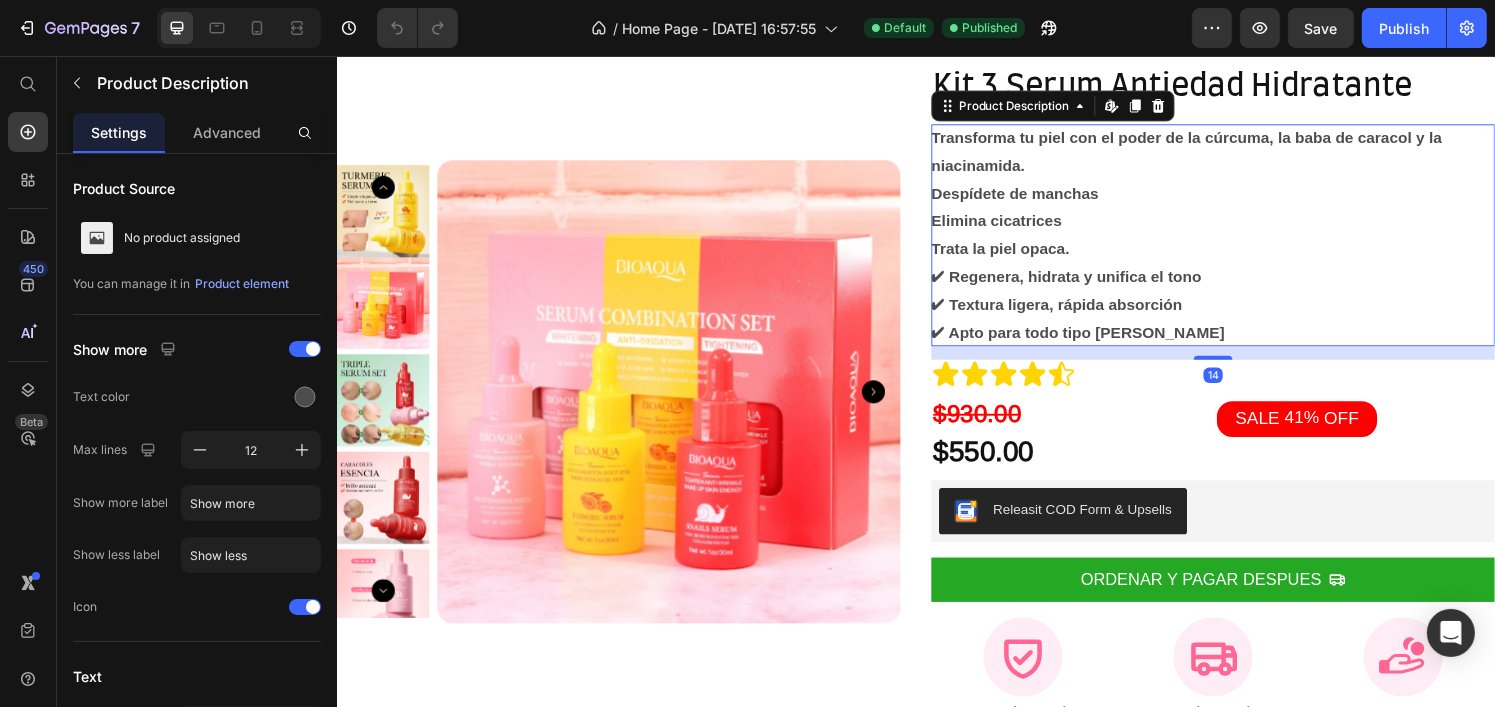 scroll, scrollTop: 200, scrollLeft: 0, axis: vertical 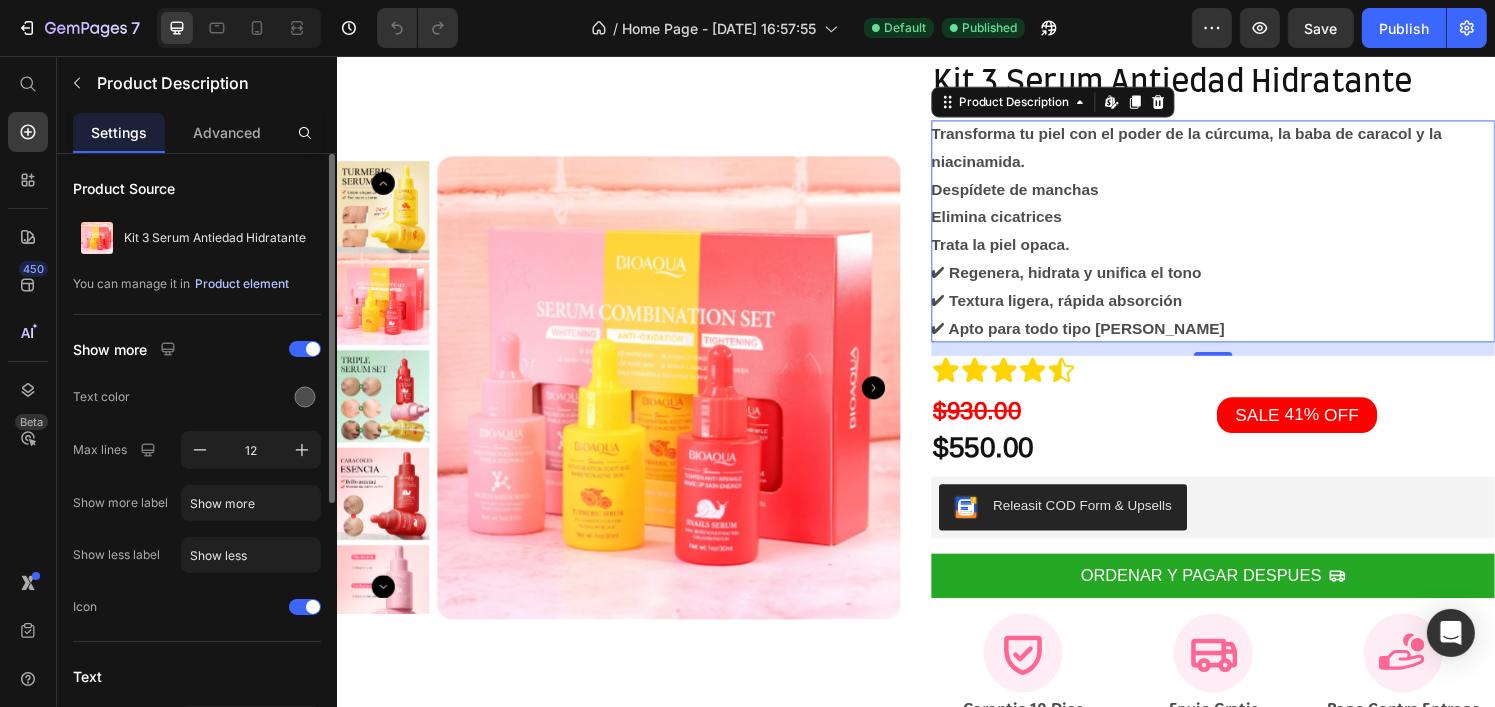 click on "Product element" at bounding box center (242, 284) 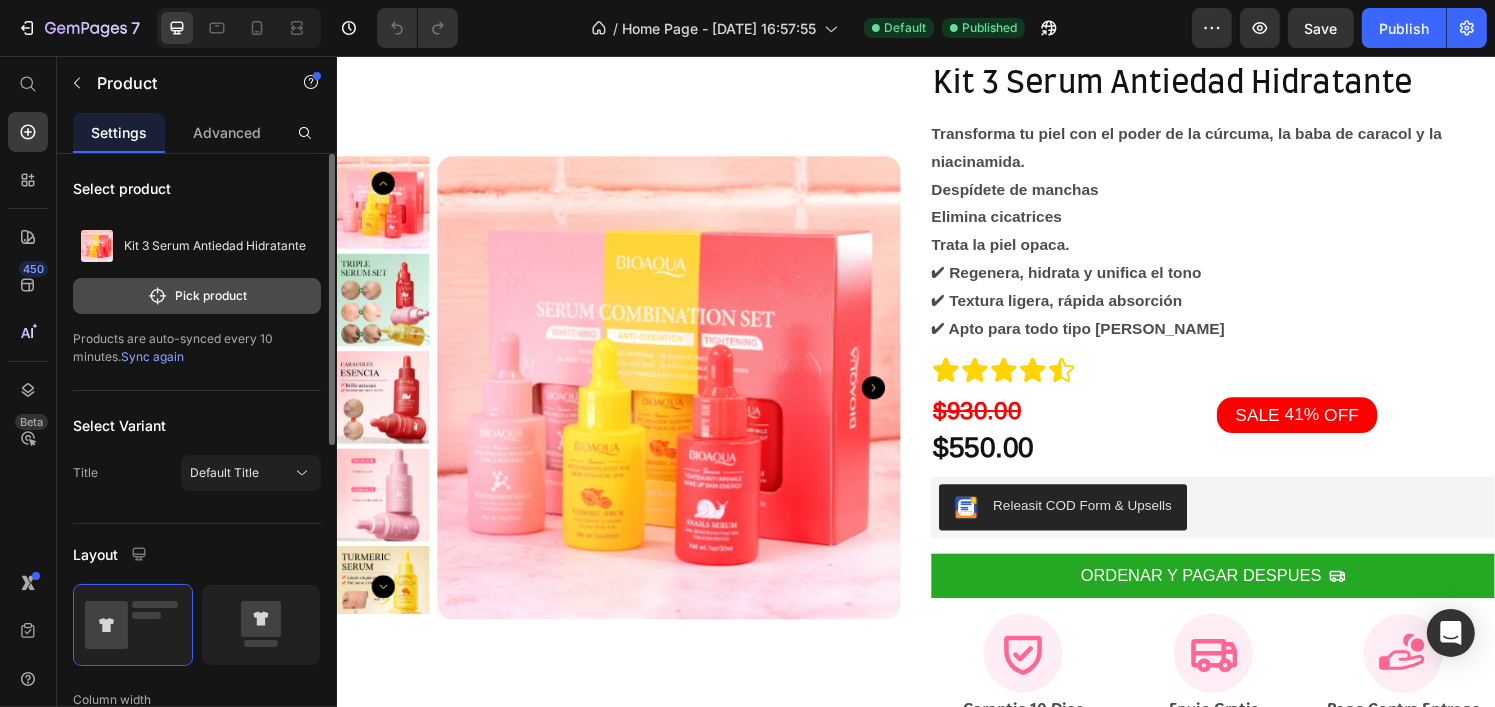 click on "Pick product" at bounding box center [197, 296] 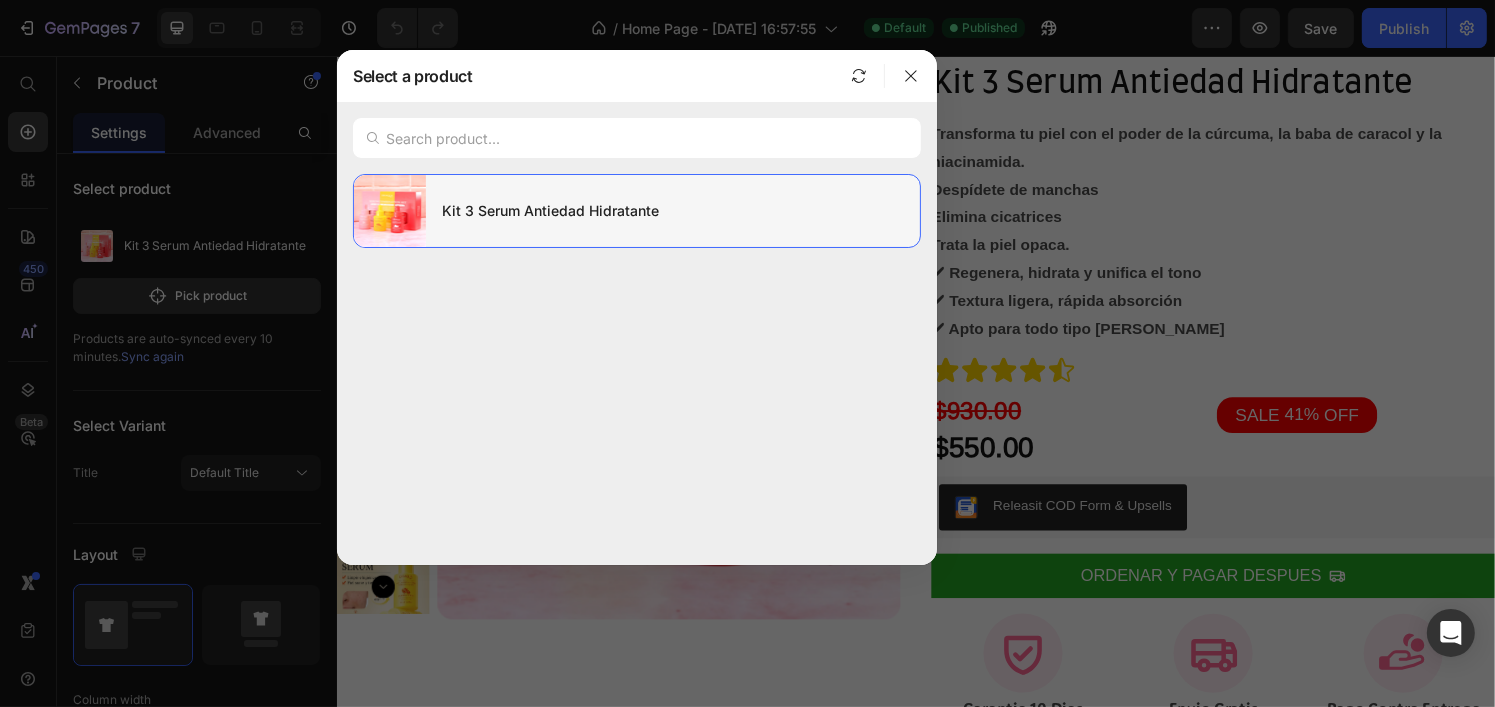click on "Kit 3 Serum Antiedad Hidratante" at bounding box center (673, 211) 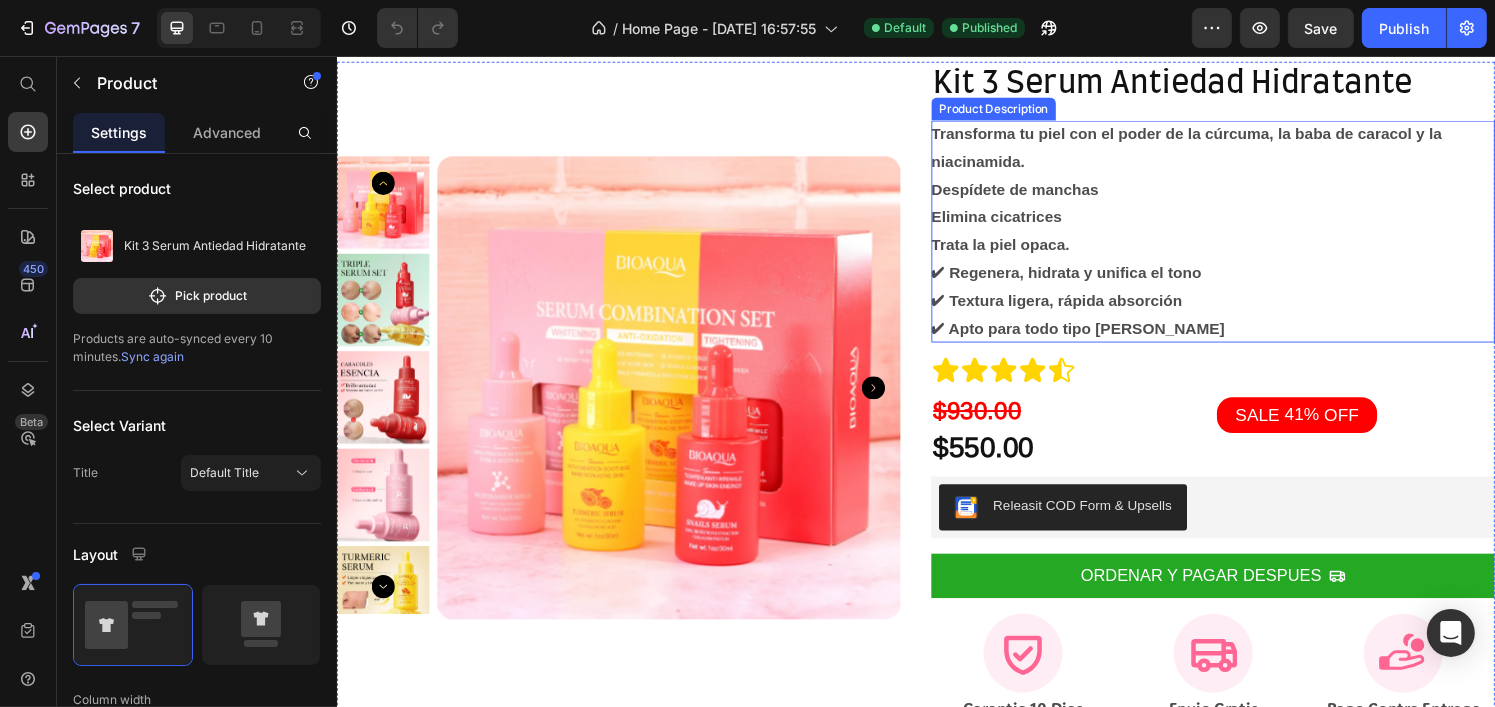 click on "Transforma tu piel con el poder de la cúrcuma, la baba de caracol y la niacinamida.
Despídete de manchas
Elimina cicatrices
Trata la piel opaca.
✔ Regenera, hidrata y unifica el tono ✔ Textura ligera, rápida absorción ✔ Apto para todo tipo [PERSON_NAME]" at bounding box center [1244, 238] 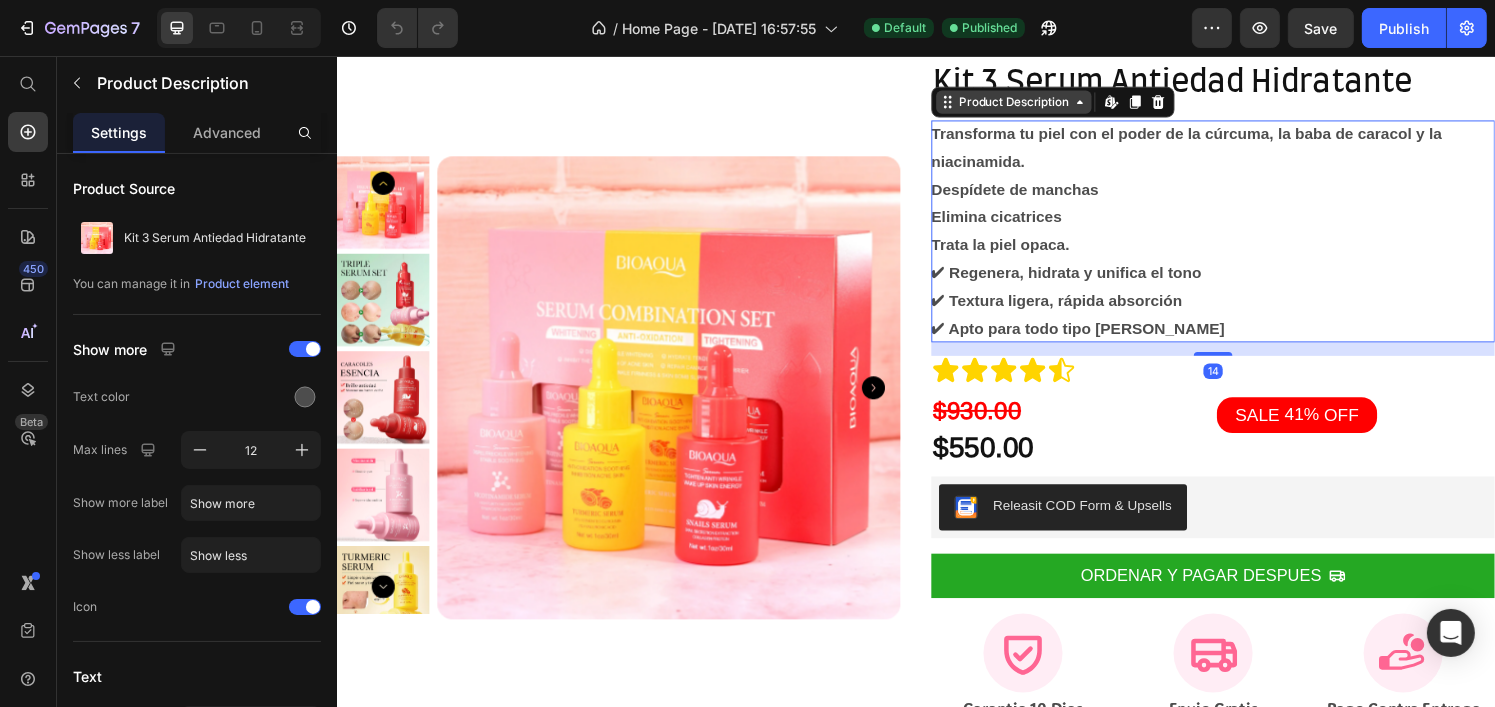 click on "Product Description" at bounding box center (1037, 104) 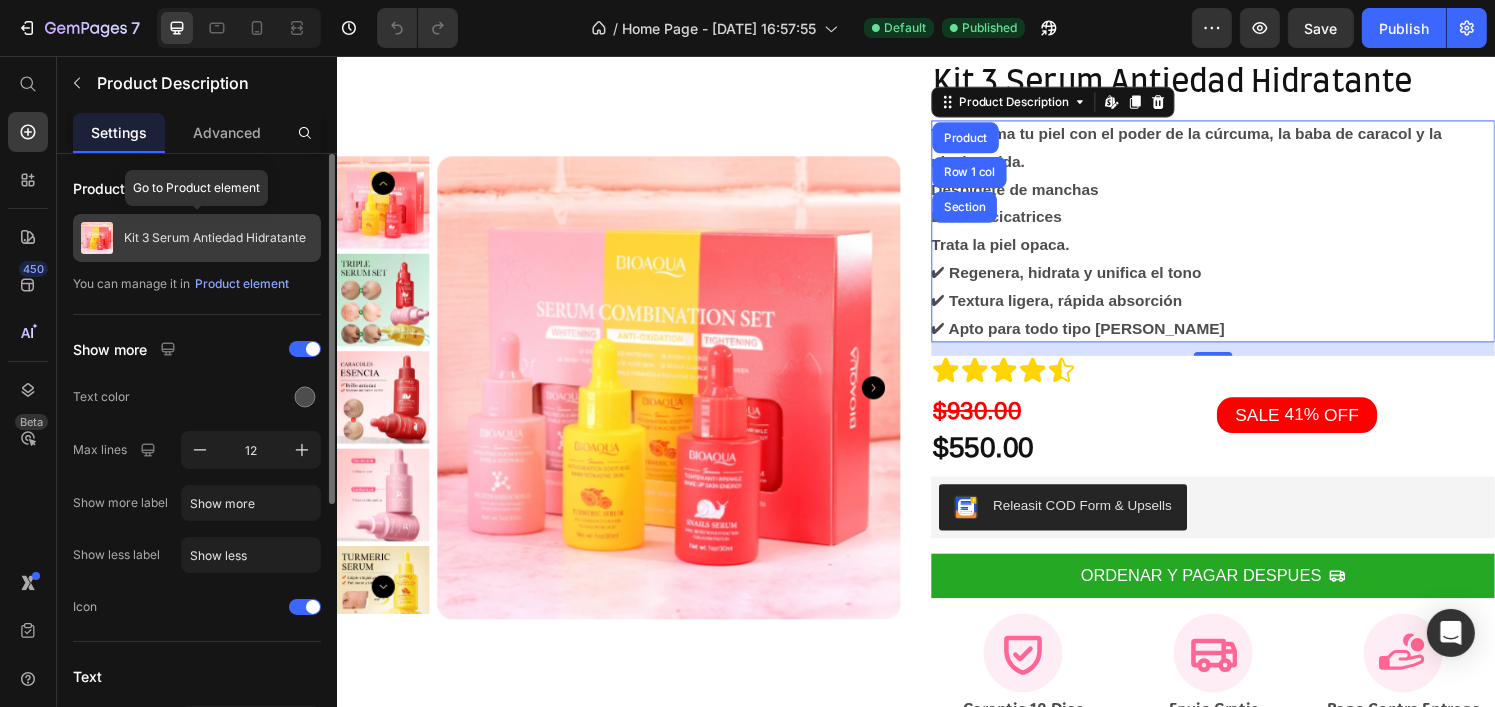 click on "Kit 3 Serum Antiedad Hidratante" at bounding box center (197, 238) 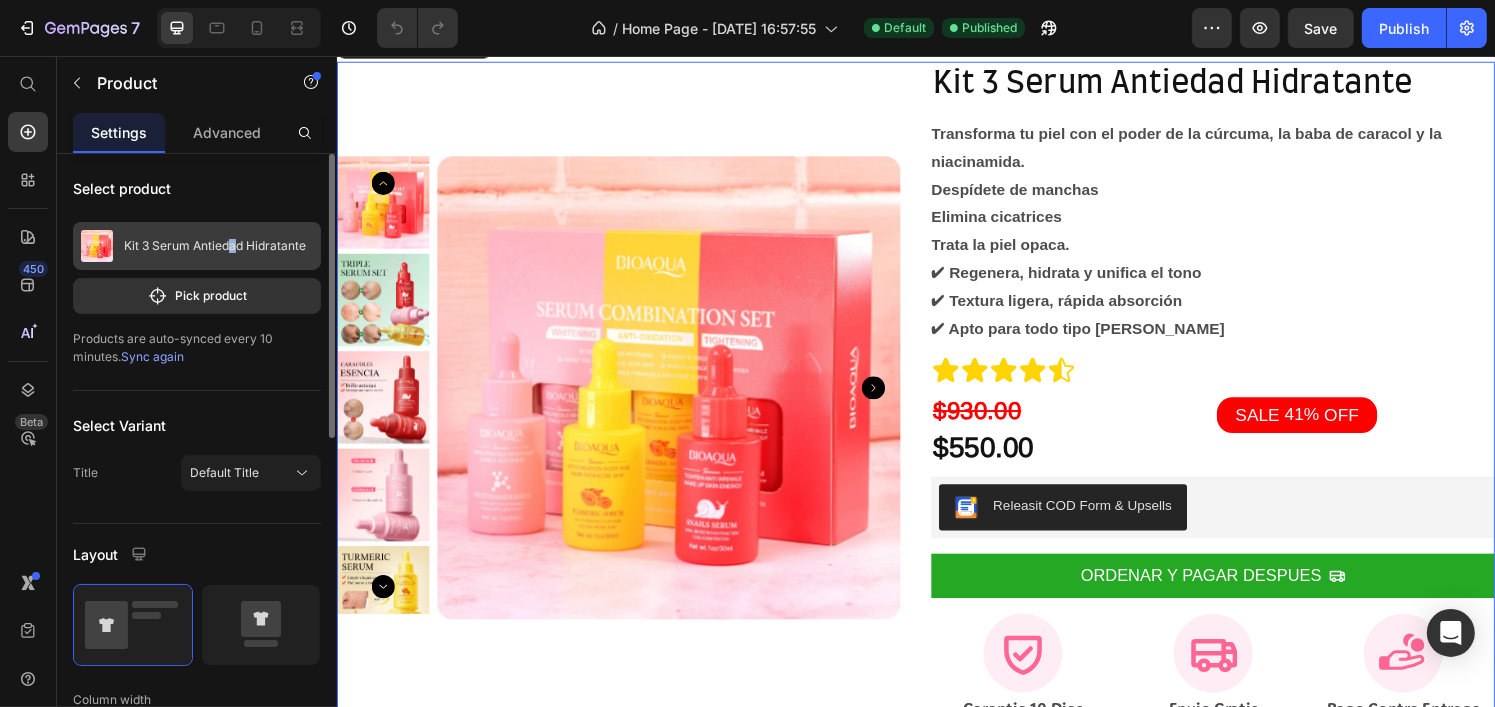 drag, startPoint x: 227, startPoint y: 251, endPoint x: 238, endPoint y: 266, distance: 18.601076 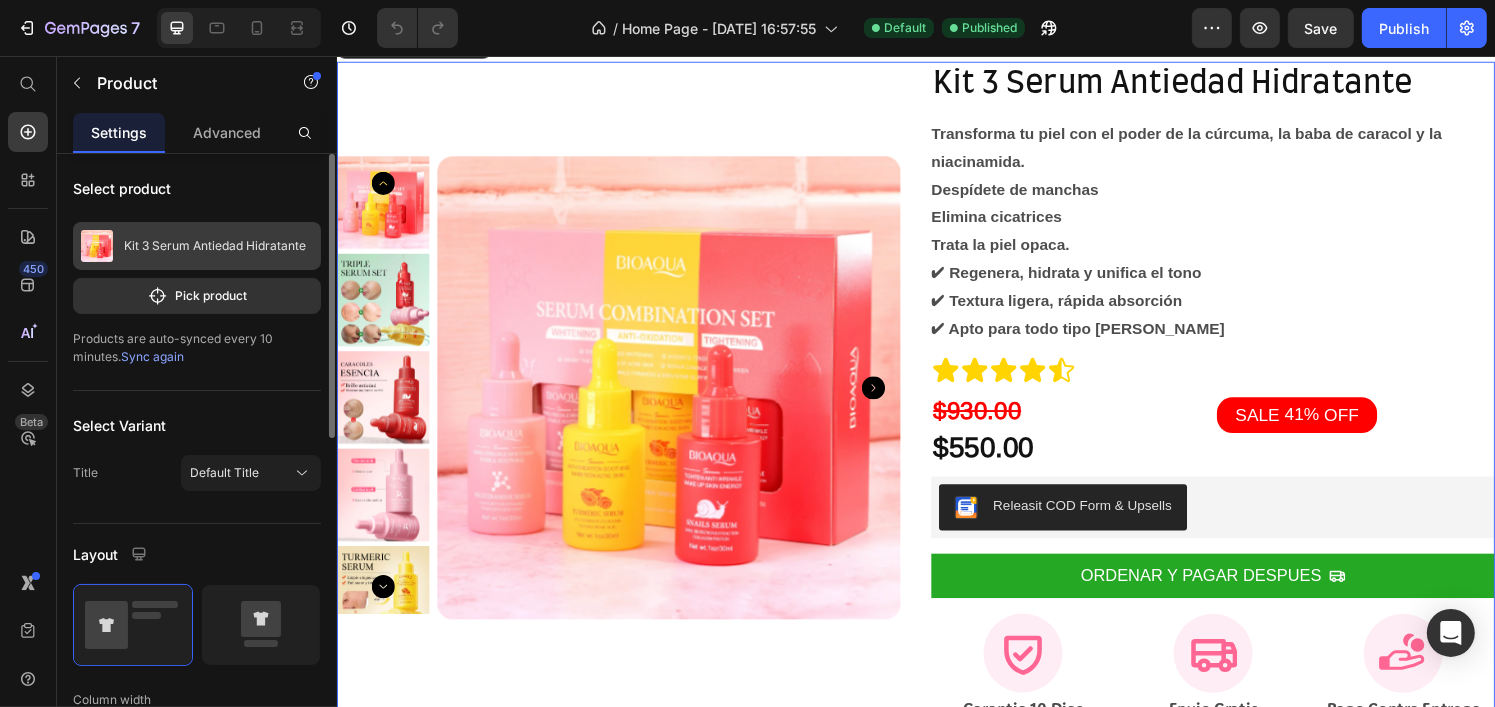 click on "Kit 3 Serum Antiedad Hidratante" at bounding box center [215, 246] 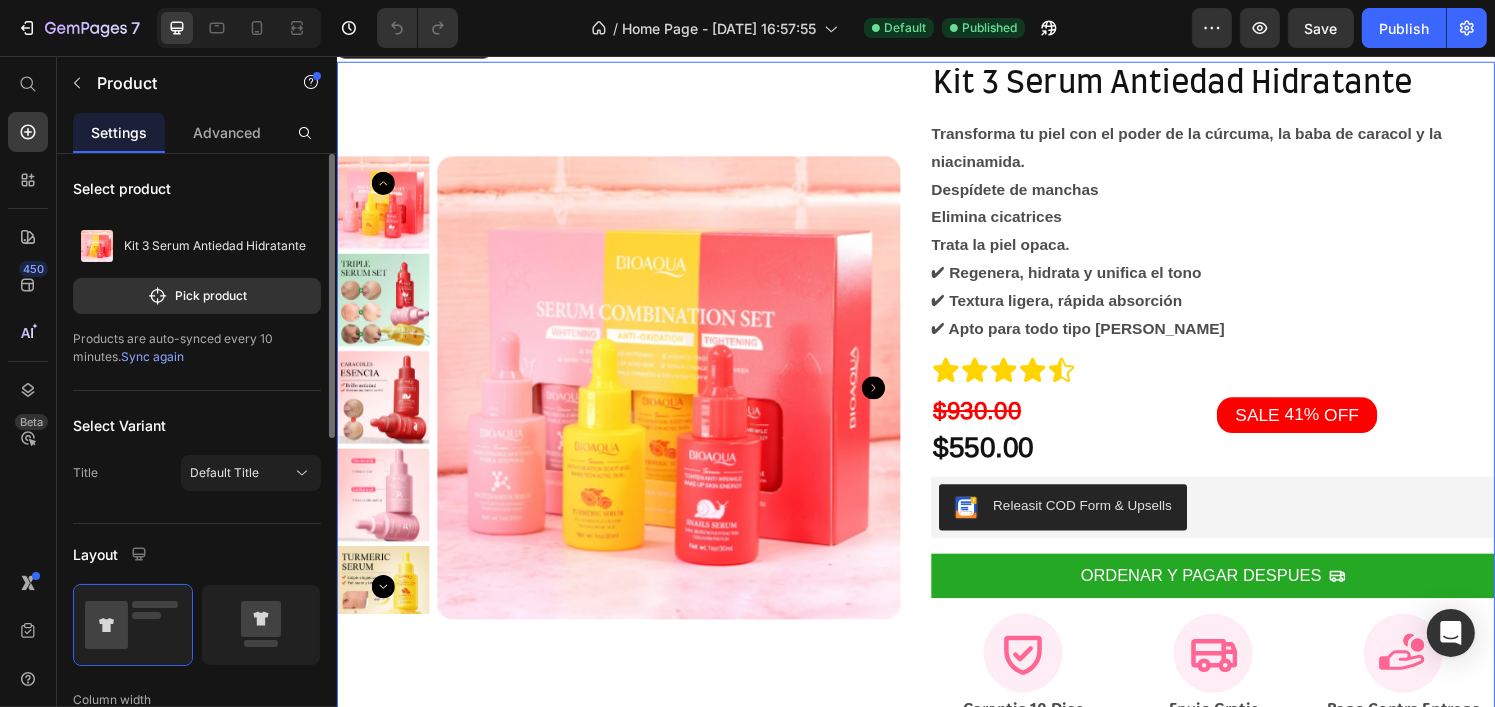 click on "Sync again" at bounding box center (152, 356) 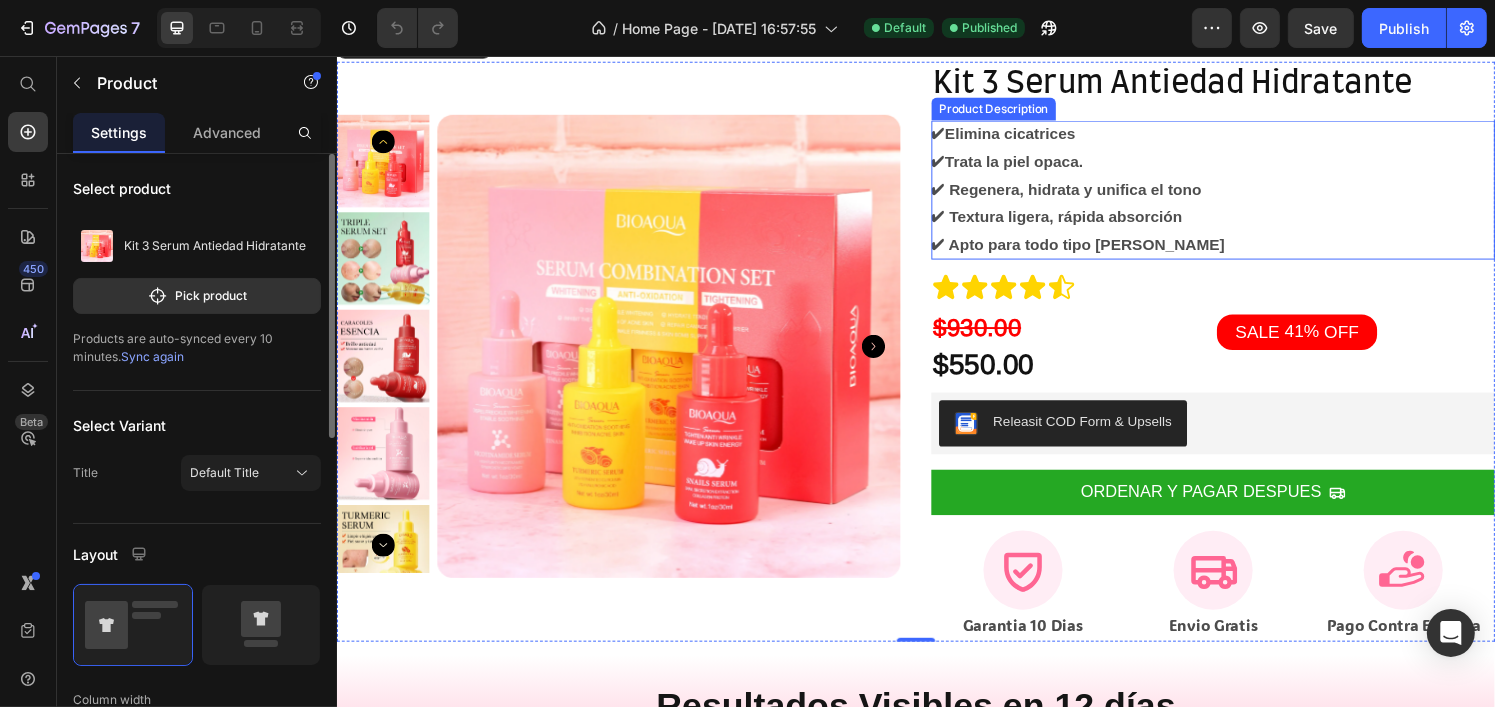 click on "✔Elimina cicatrices
✔Trata la piel opaca.
✔ Regenera, hidrata y unifica el tono ✔ Textura ligera, rápida absorción ✔ Apto para todo tipo [PERSON_NAME]" at bounding box center (1244, 195) 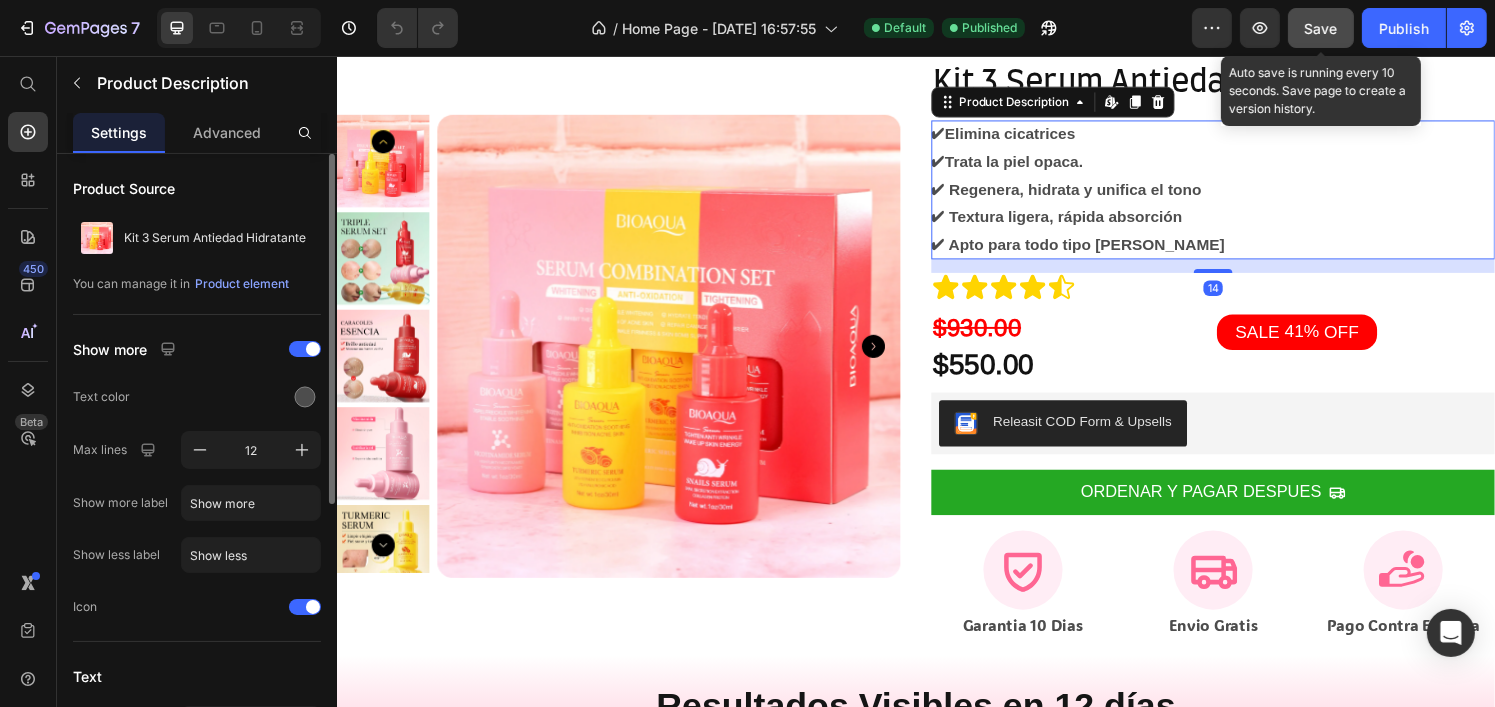 click on "Save" at bounding box center (1321, 28) 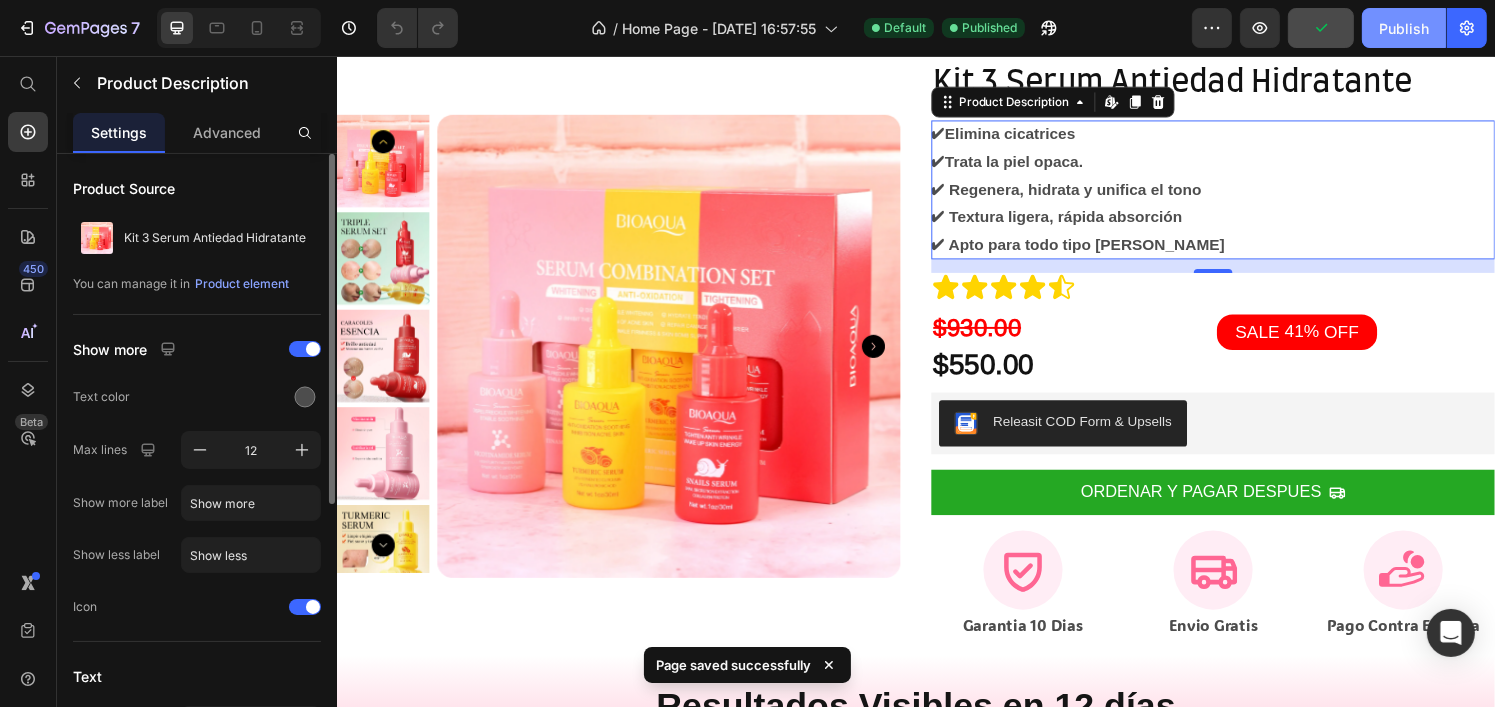 click on "Publish" at bounding box center (1404, 28) 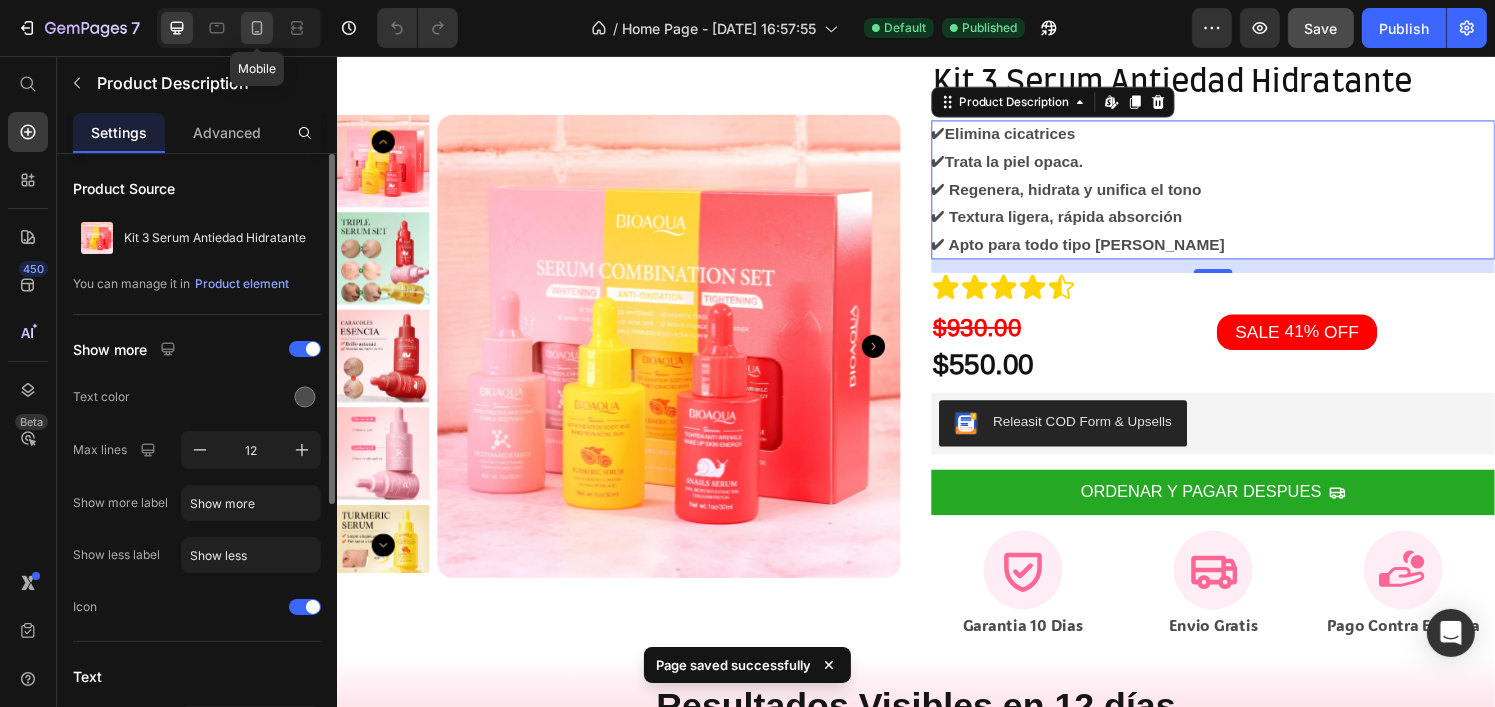 click 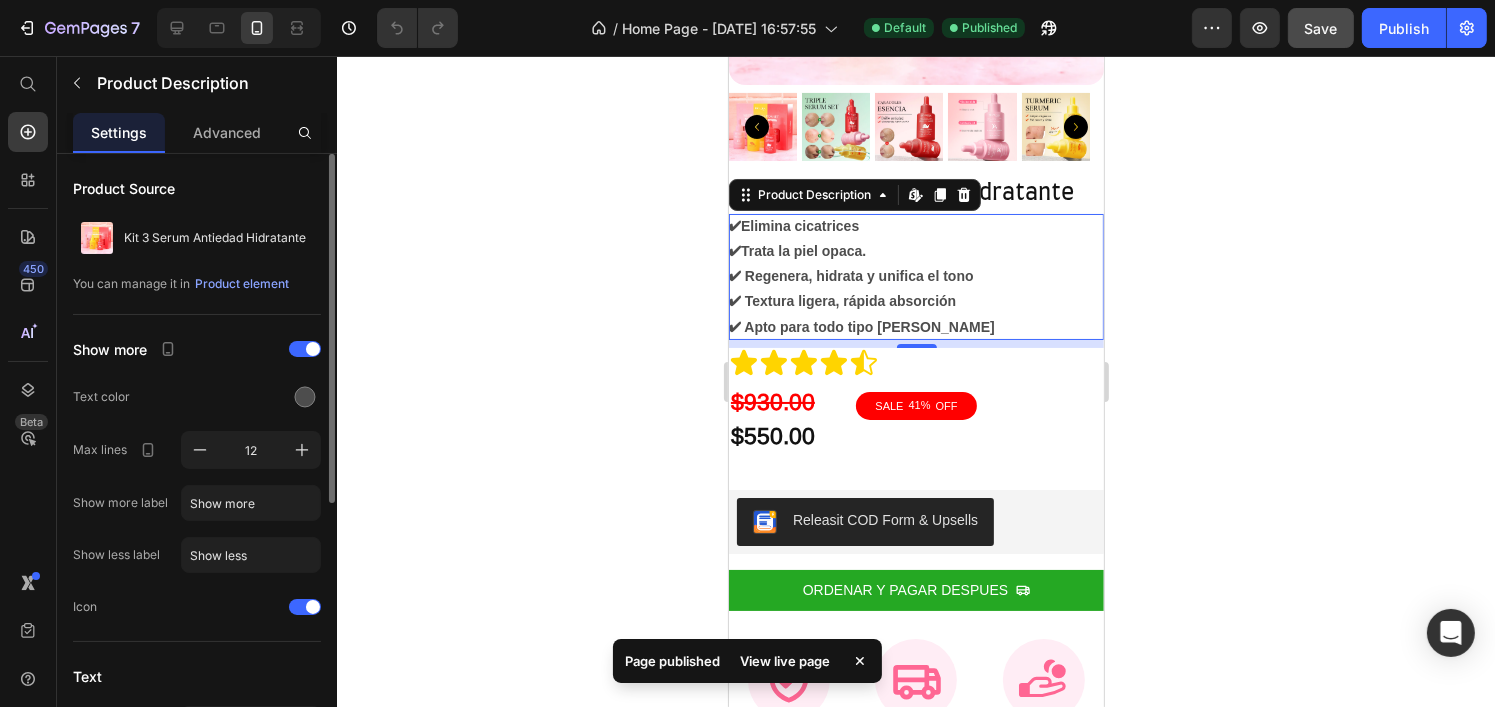 scroll, scrollTop: 500, scrollLeft: 0, axis: vertical 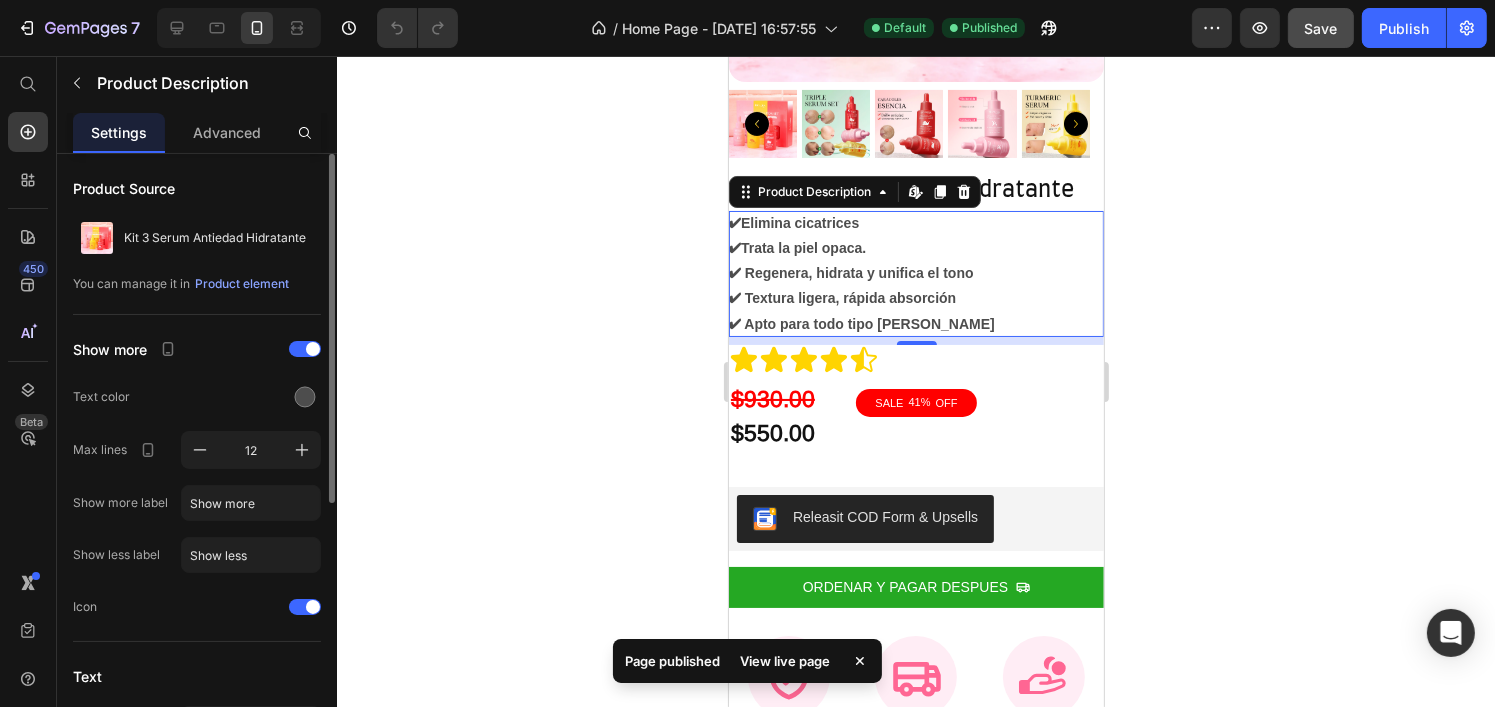click 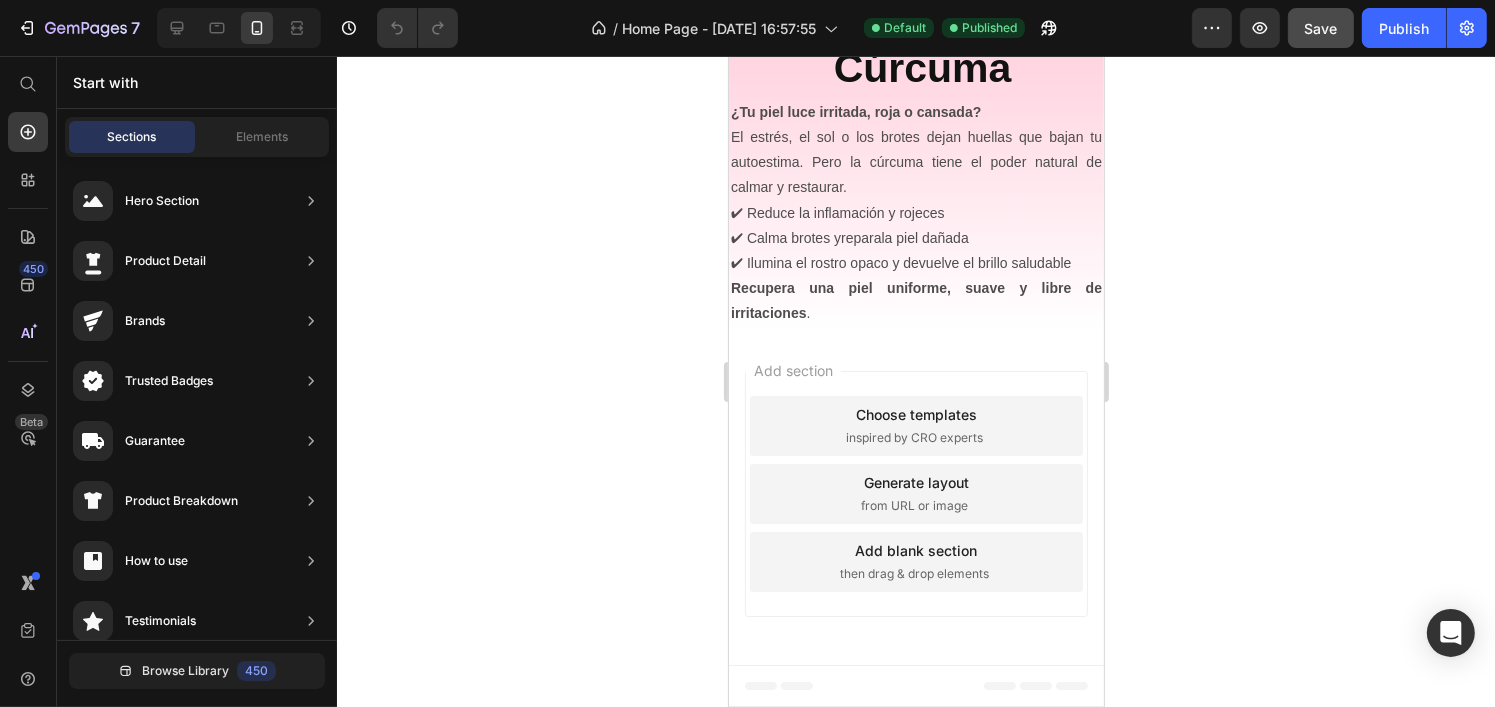 scroll, scrollTop: 3383, scrollLeft: 0, axis: vertical 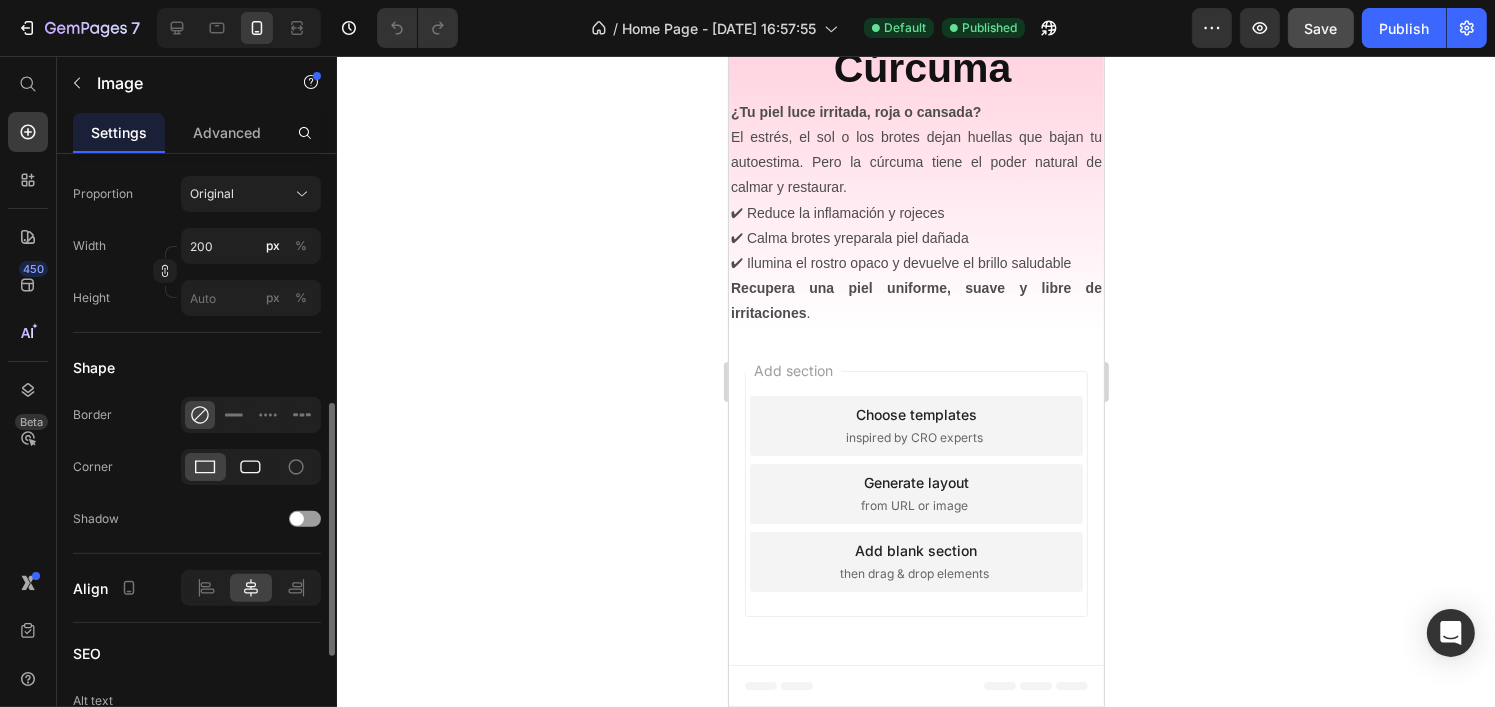click 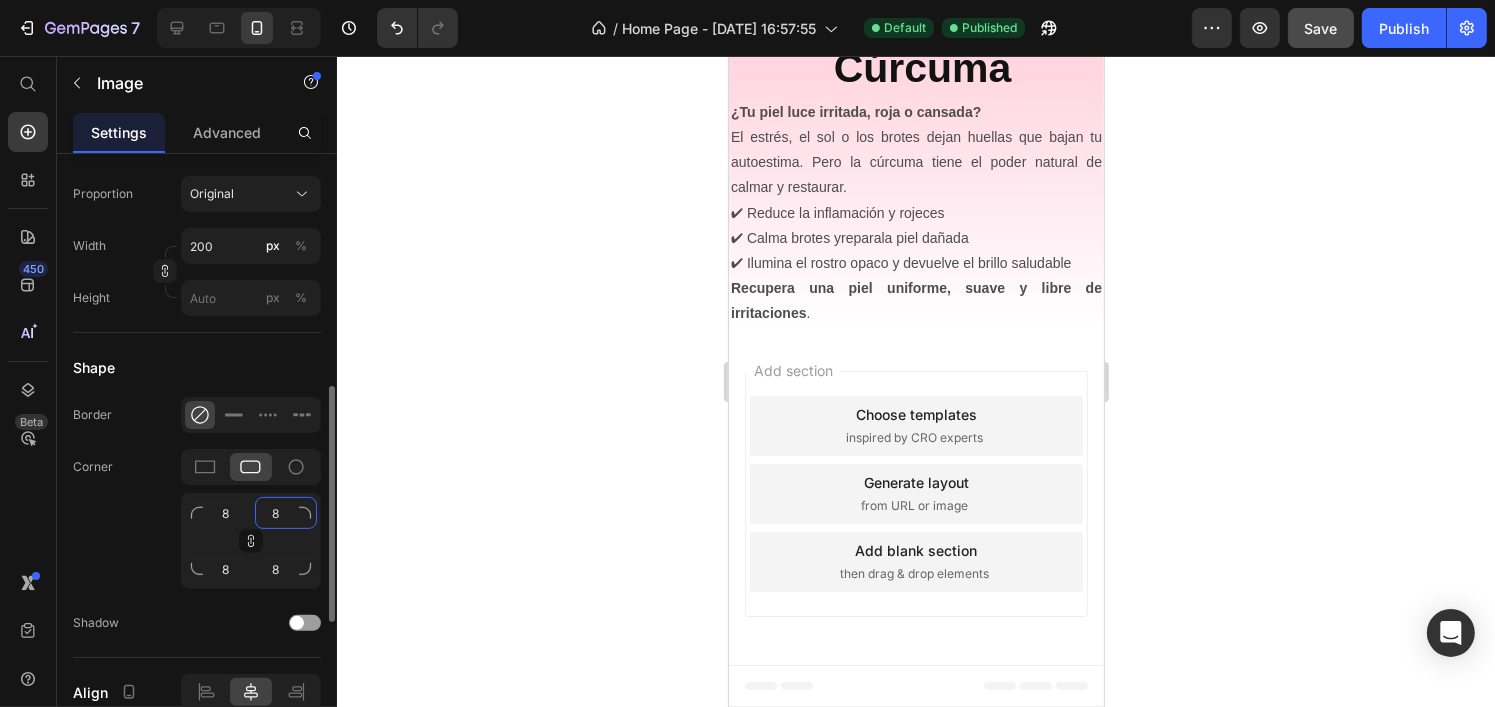 click on "8" 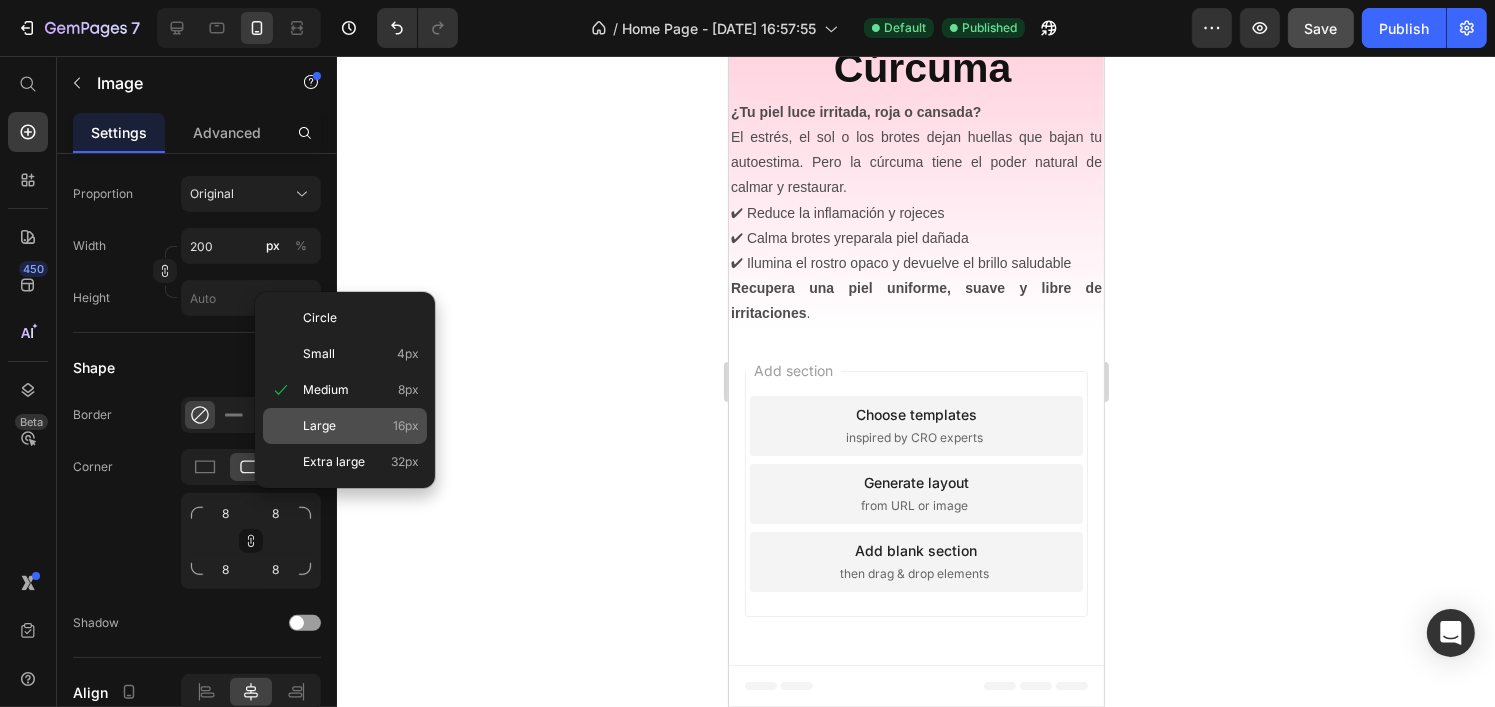 click on "Large 16px" 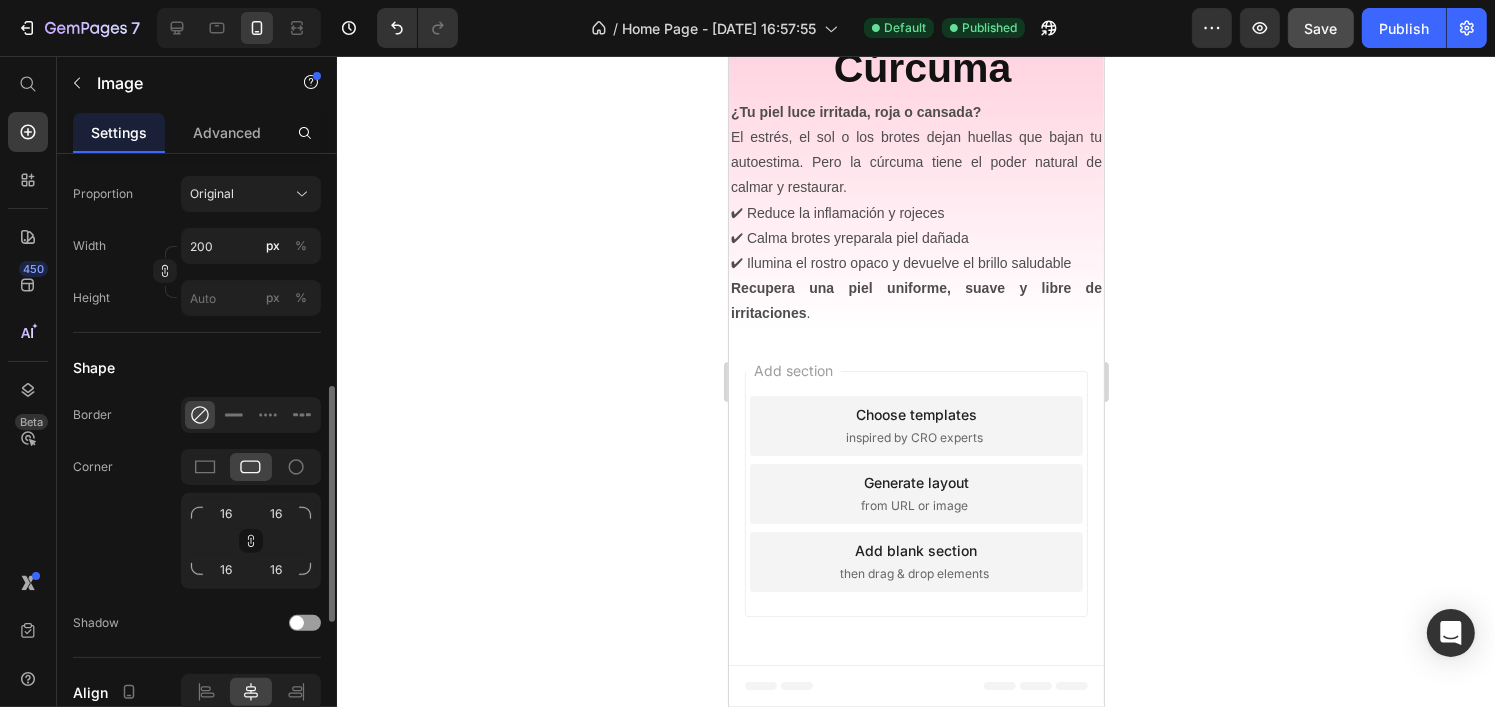 click 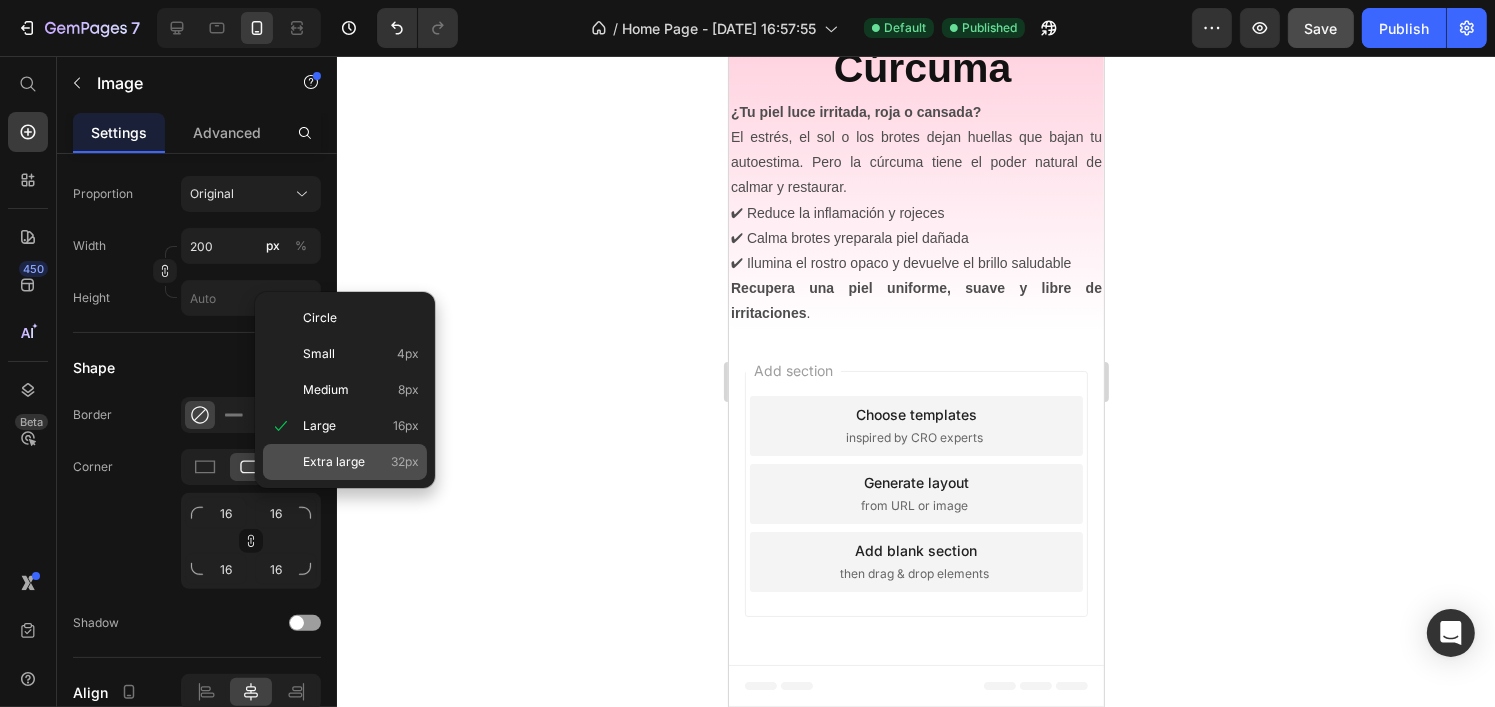 click on "Extra large" at bounding box center (334, 462) 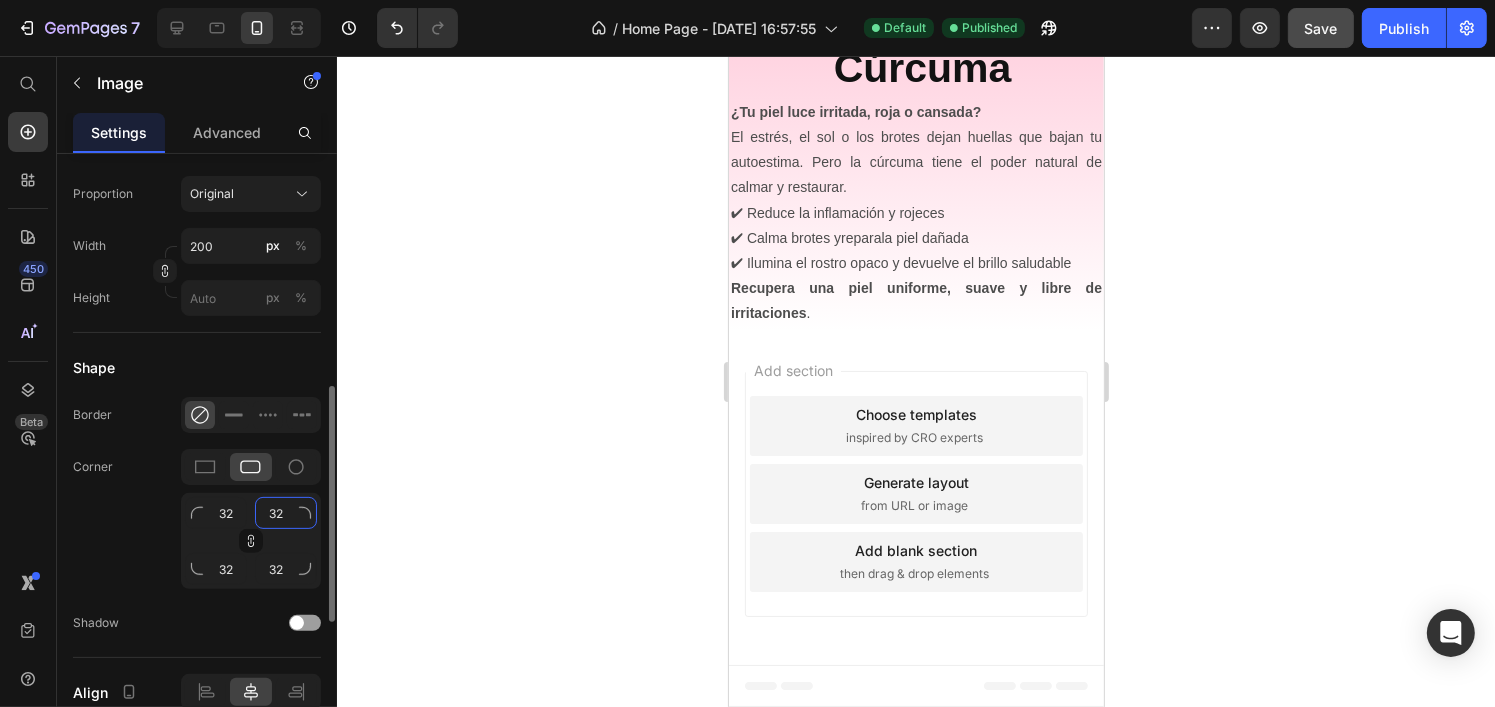 click on "32" 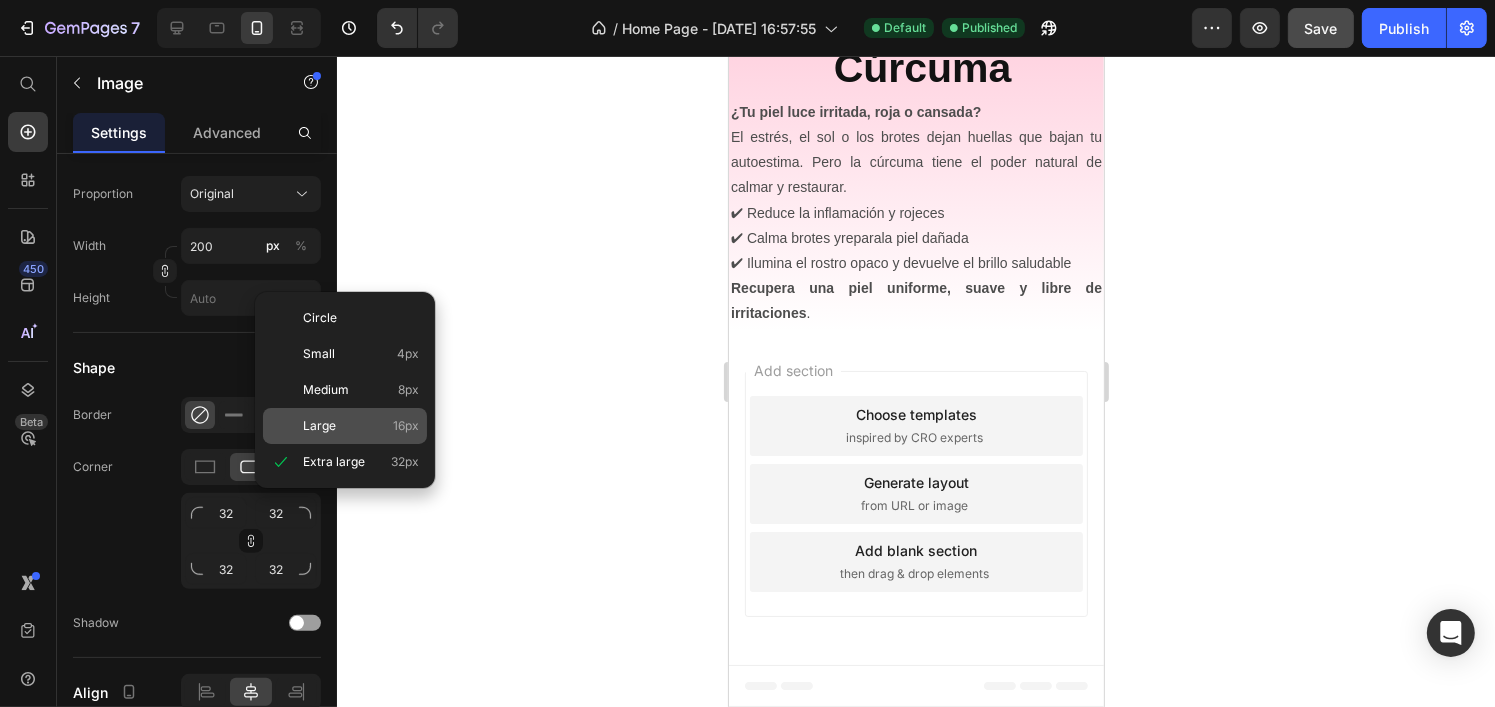 click on "Large 16px" 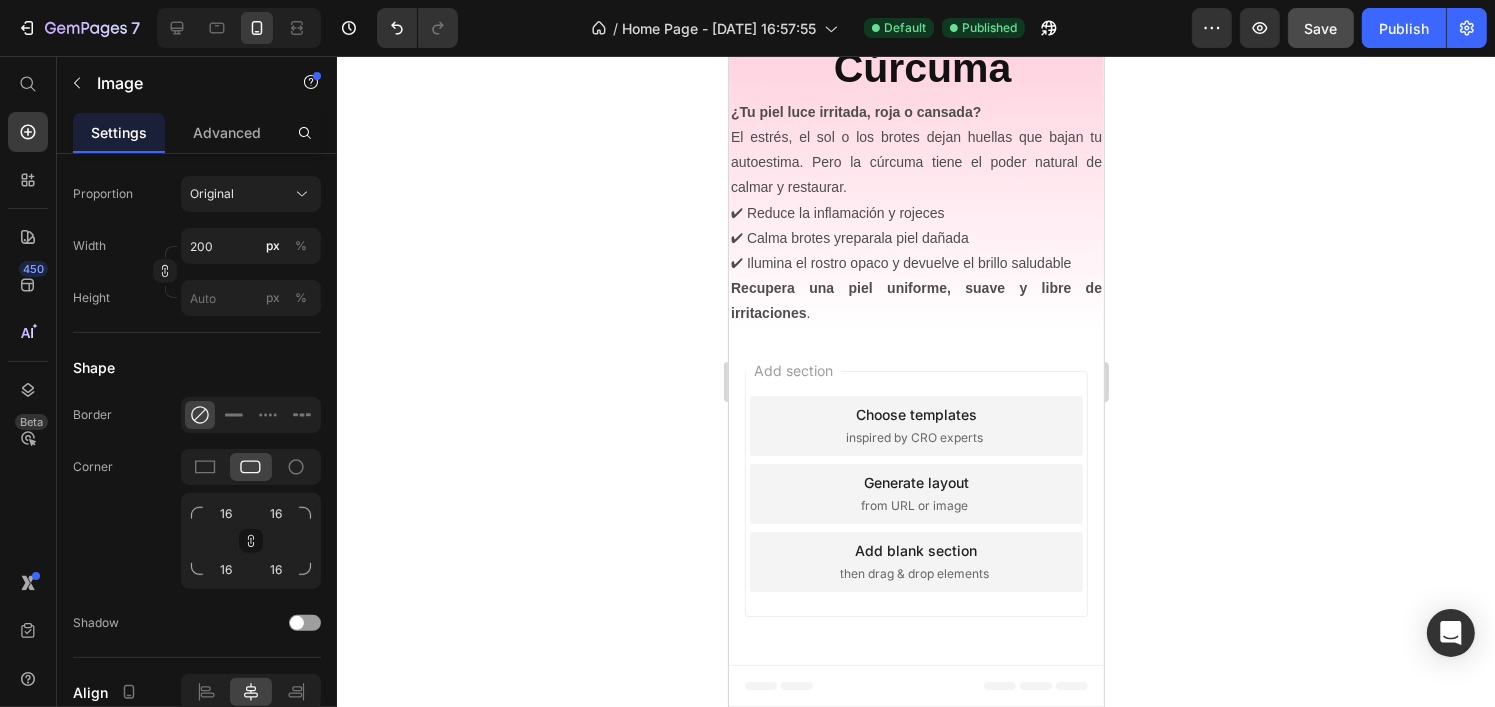 scroll, scrollTop: 2883, scrollLeft: 0, axis: vertical 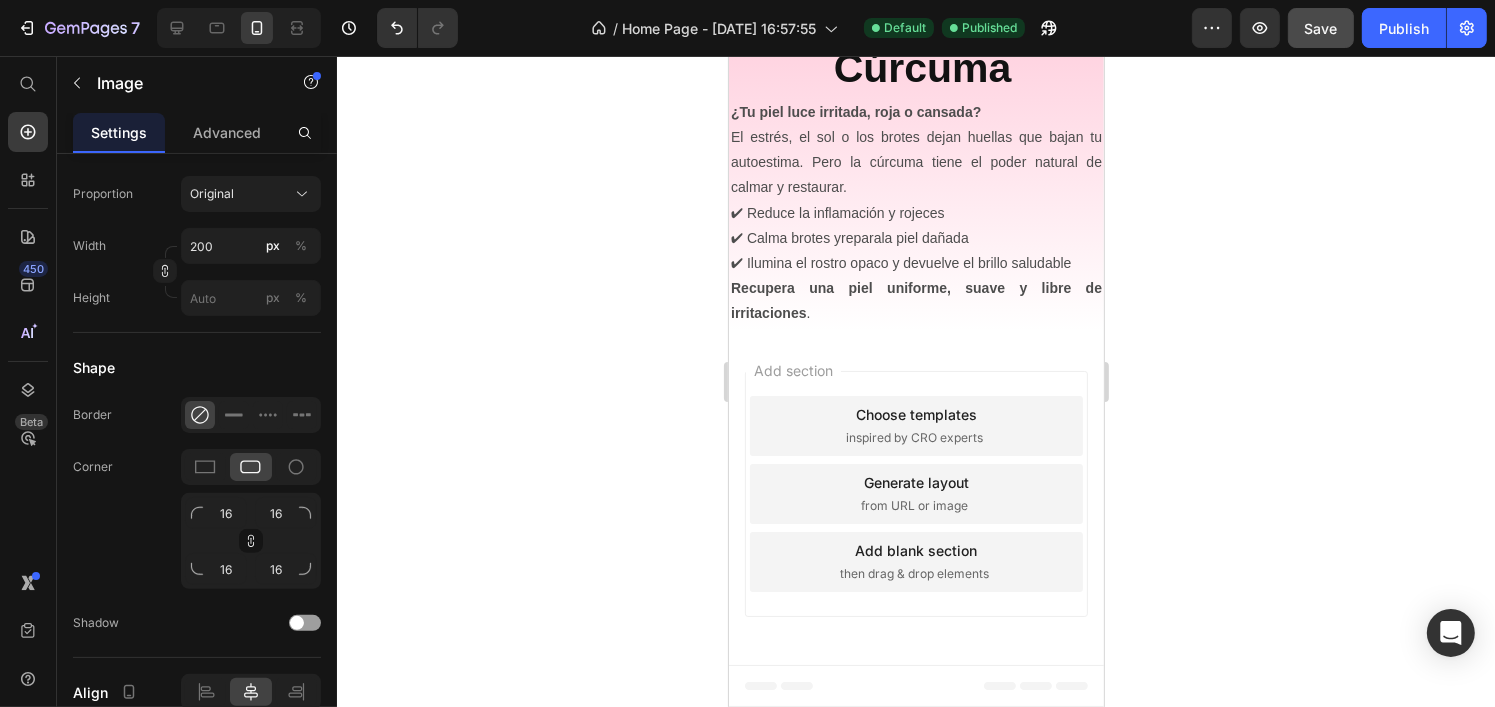 click at bounding box center (915, -348) 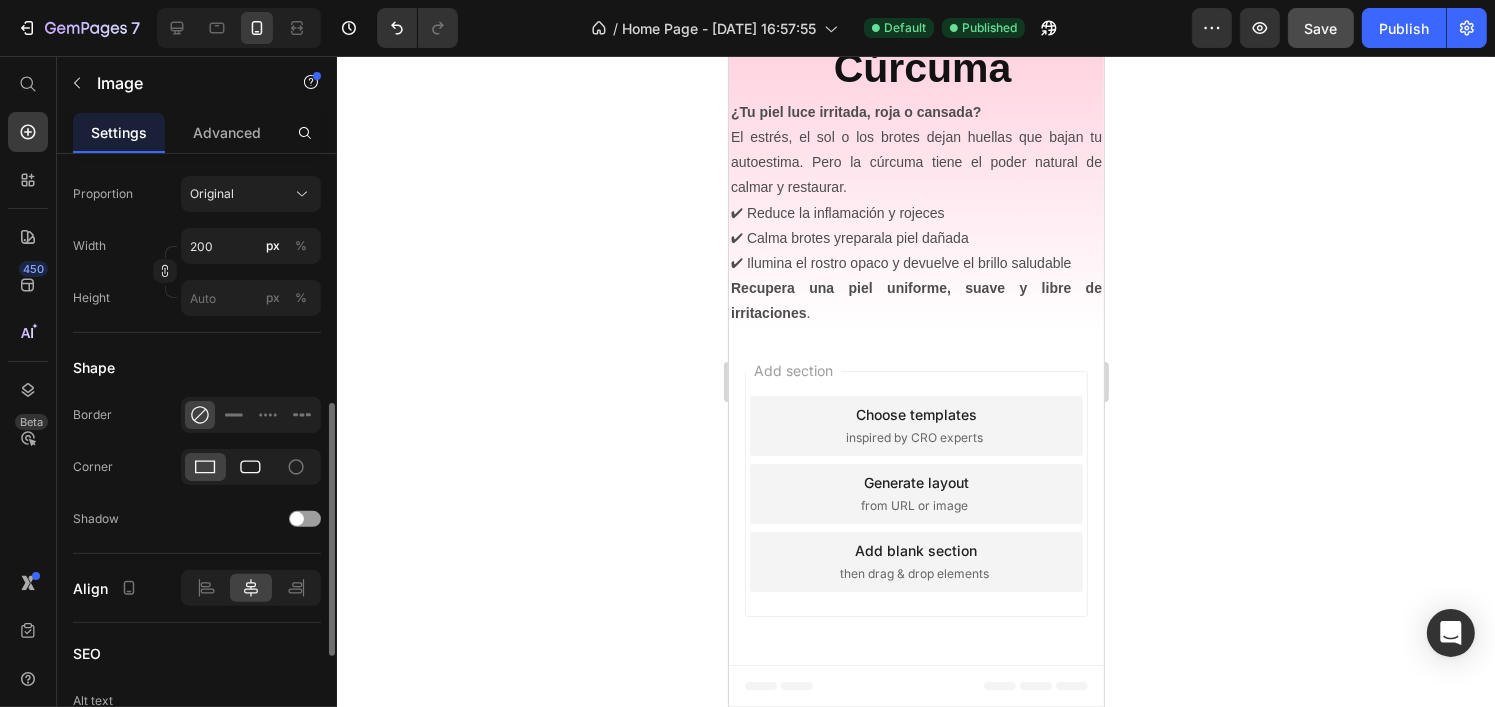 click 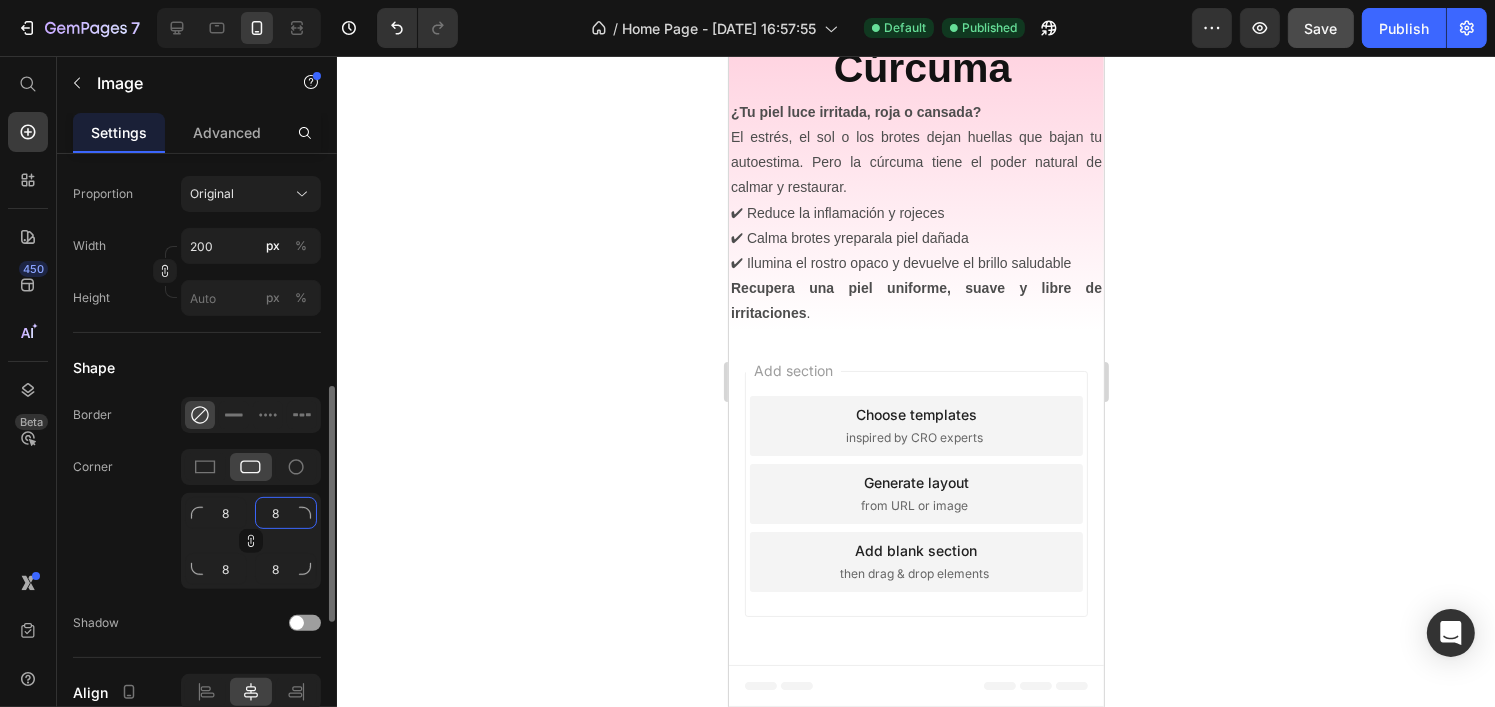 click on "8" 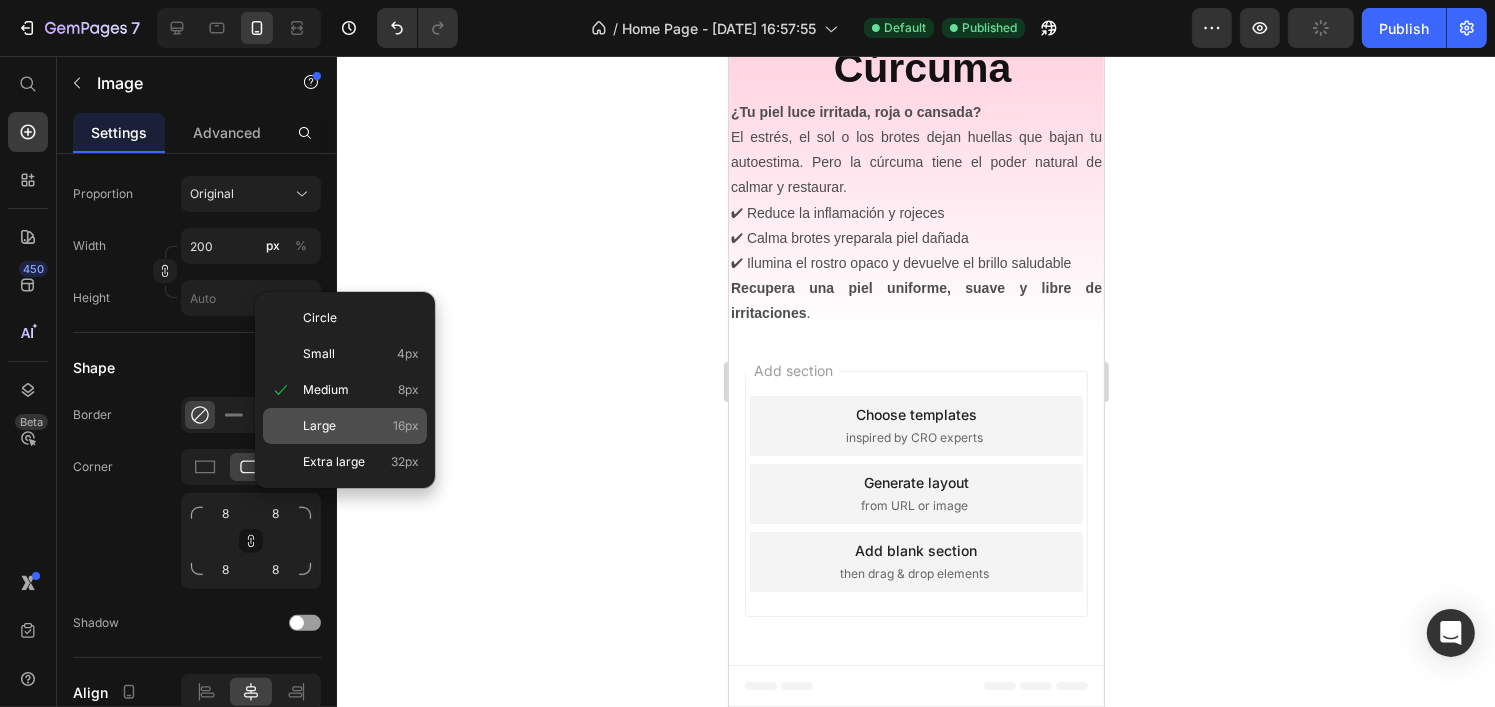 click on "Large 16px" 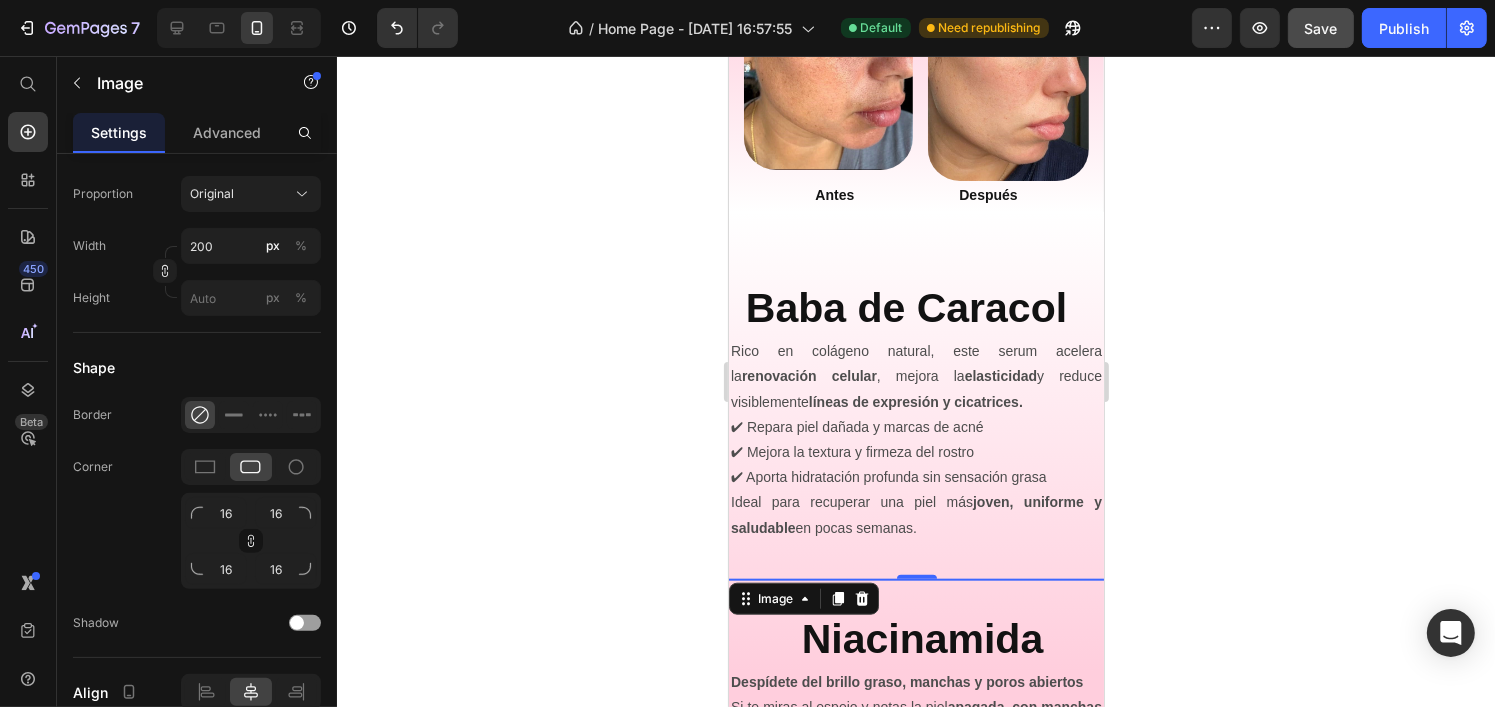 scroll, scrollTop: 1883, scrollLeft: 0, axis: vertical 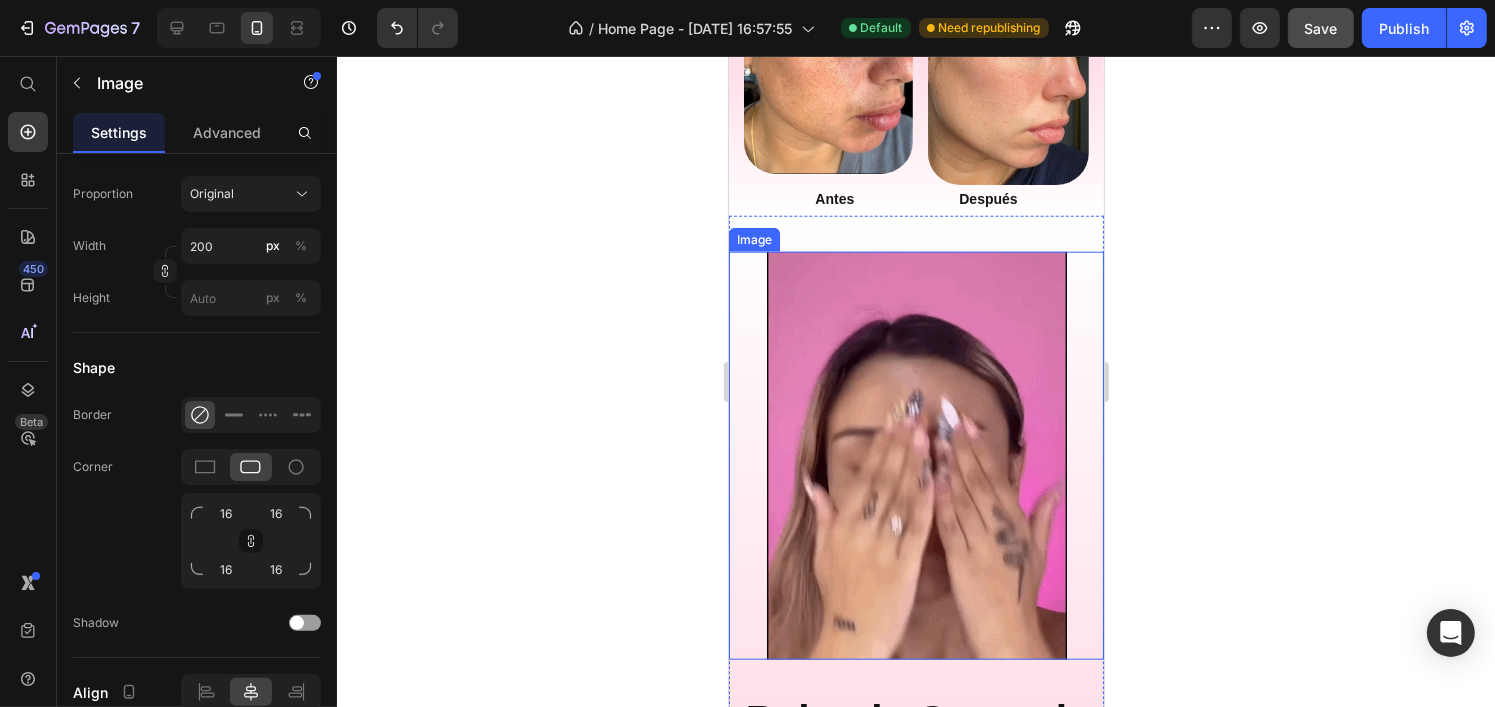 click at bounding box center [915, 456] 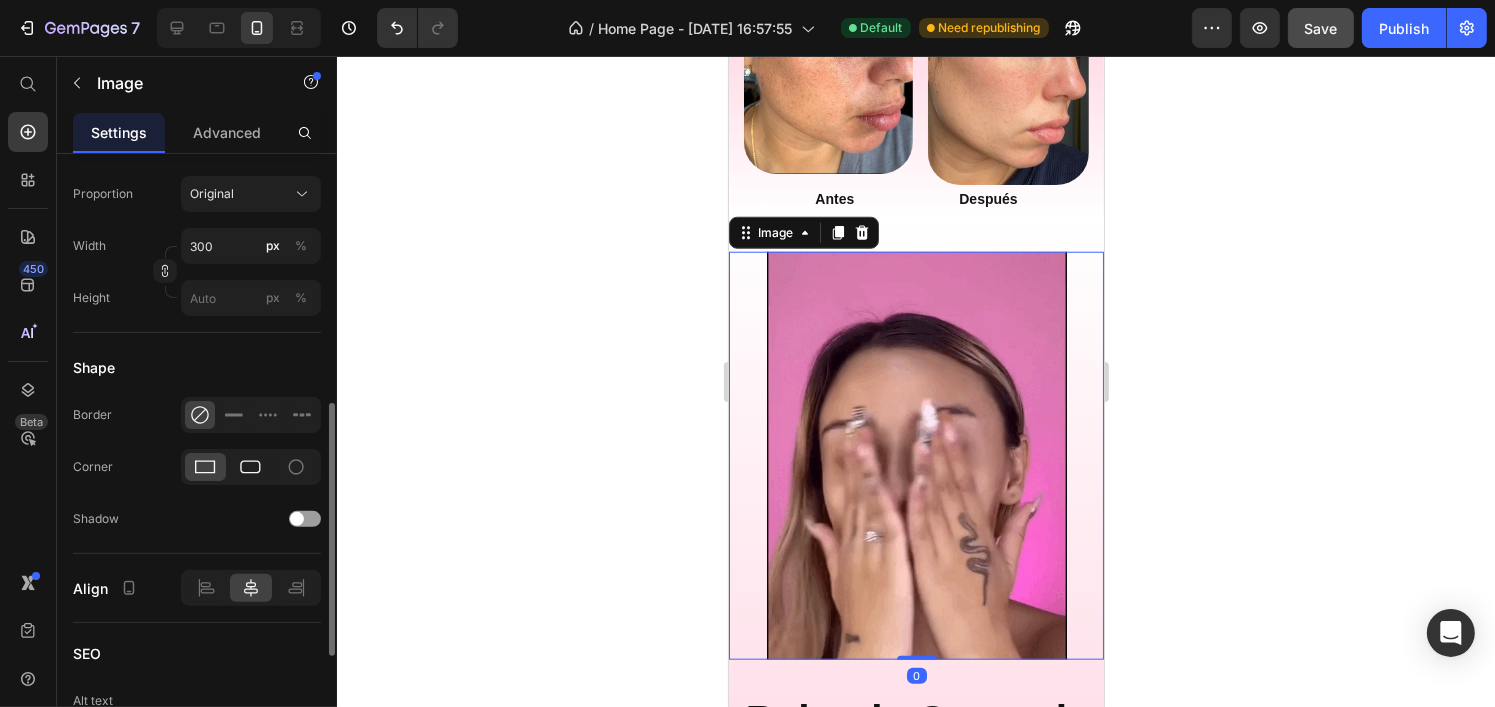 click 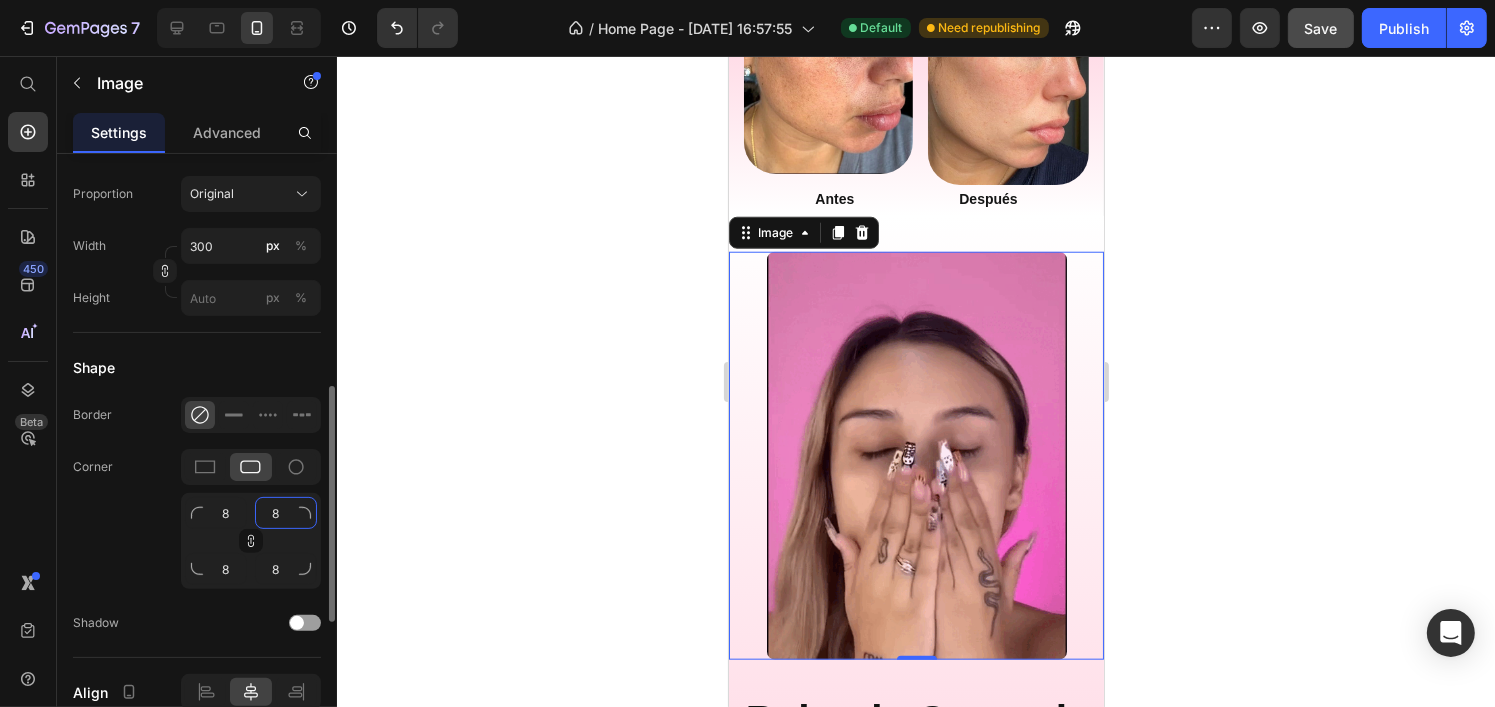 click on "8" 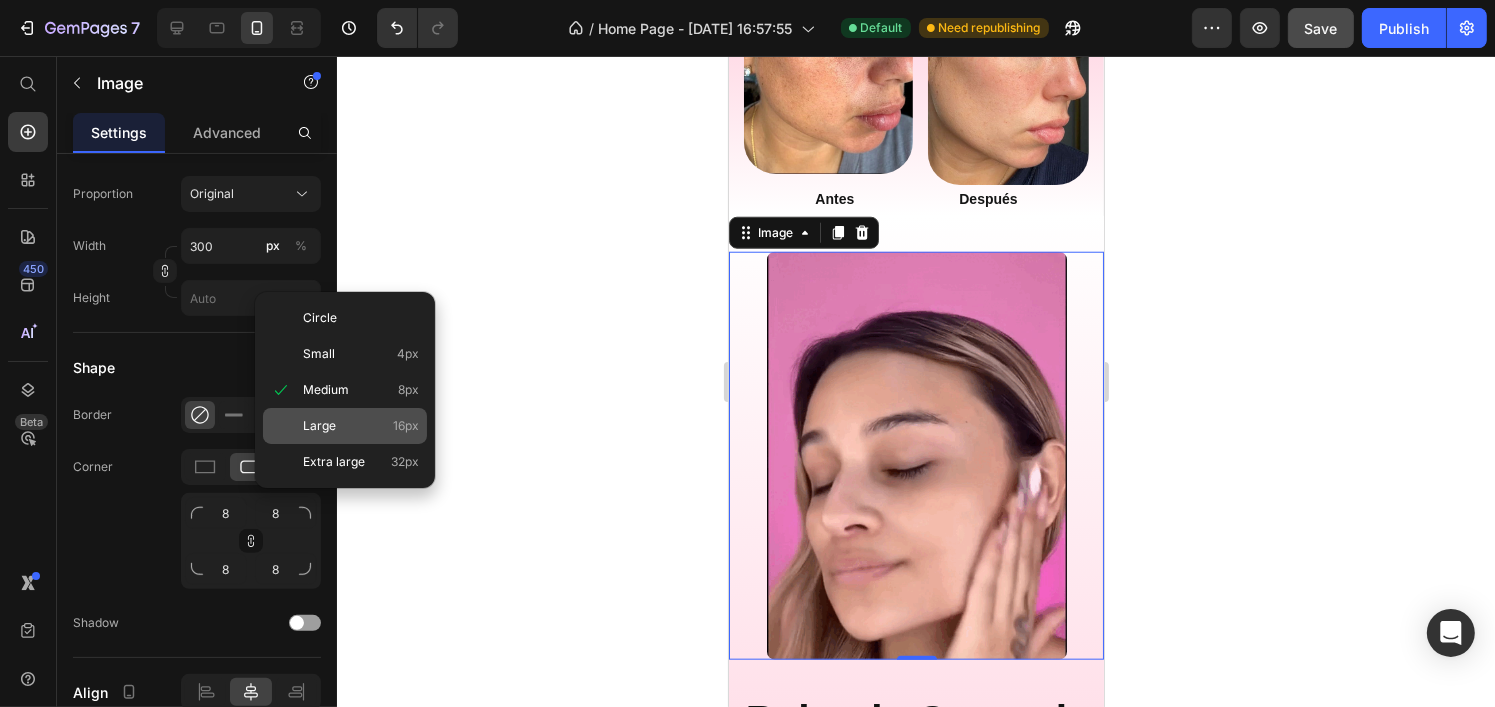 click on "Large" at bounding box center [319, 426] 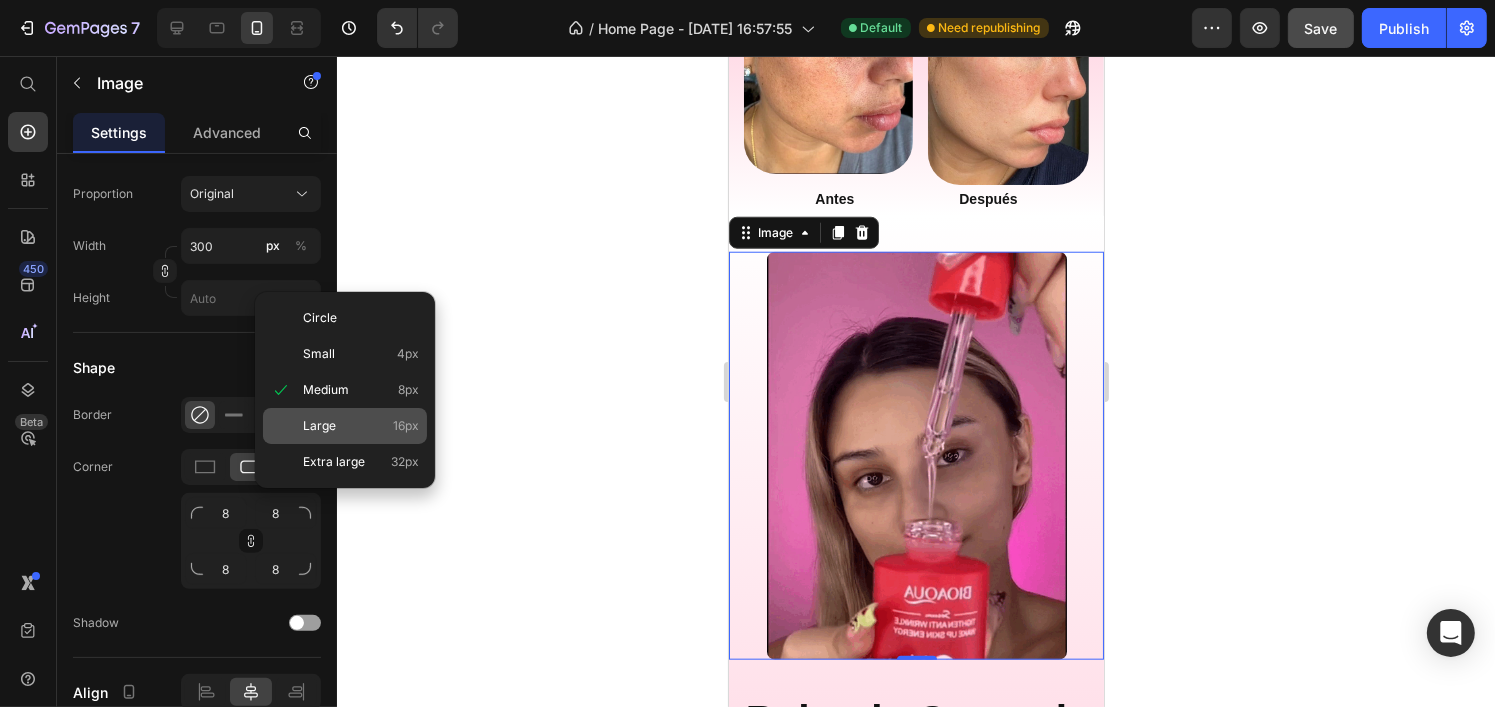 type on "16" 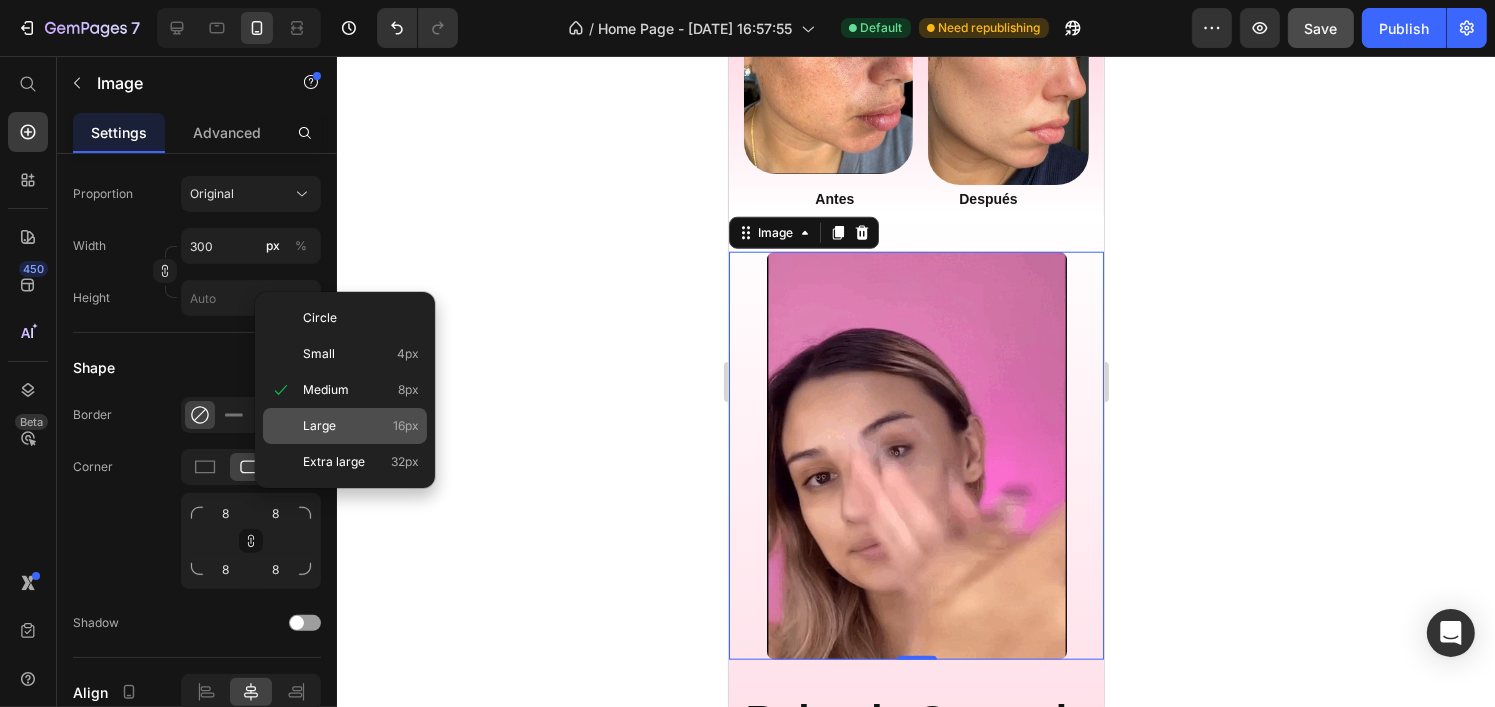 type on "16" 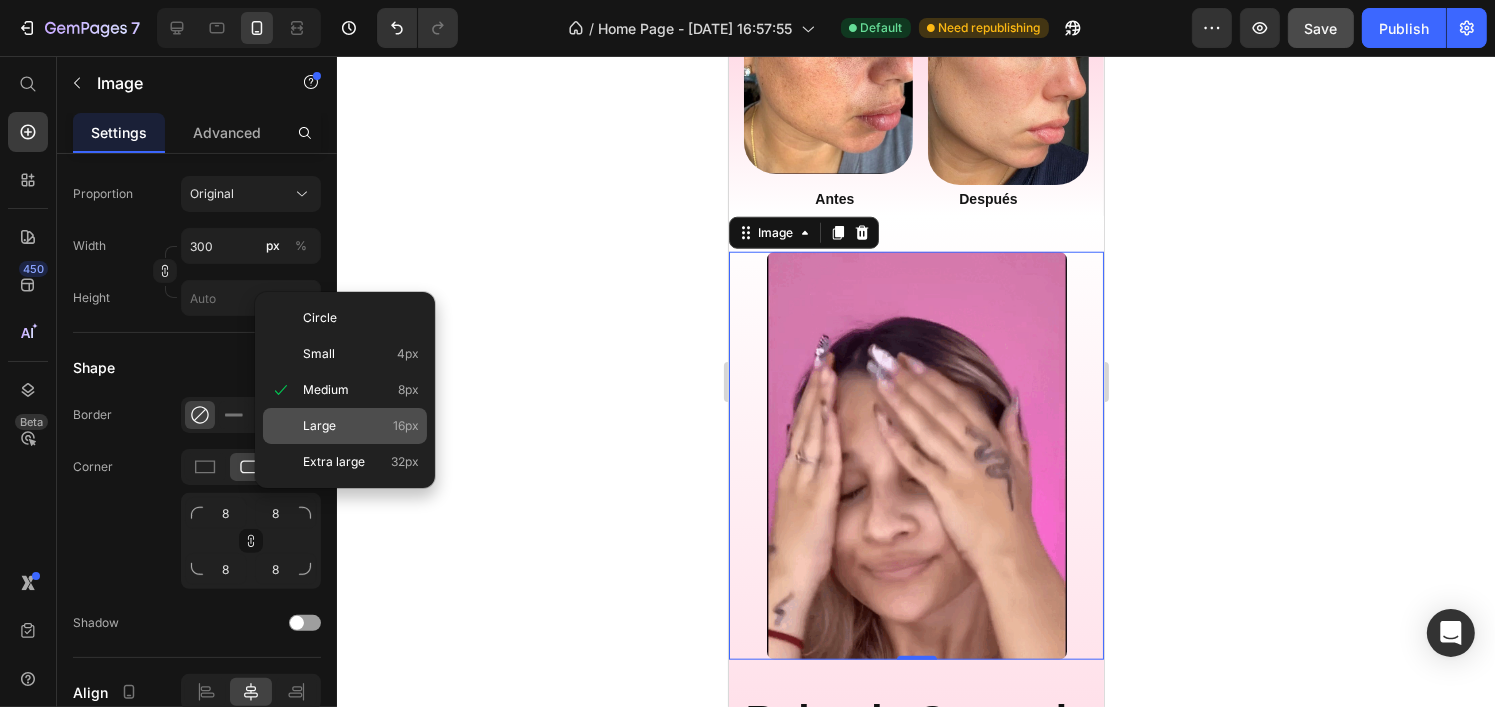 type on "16" 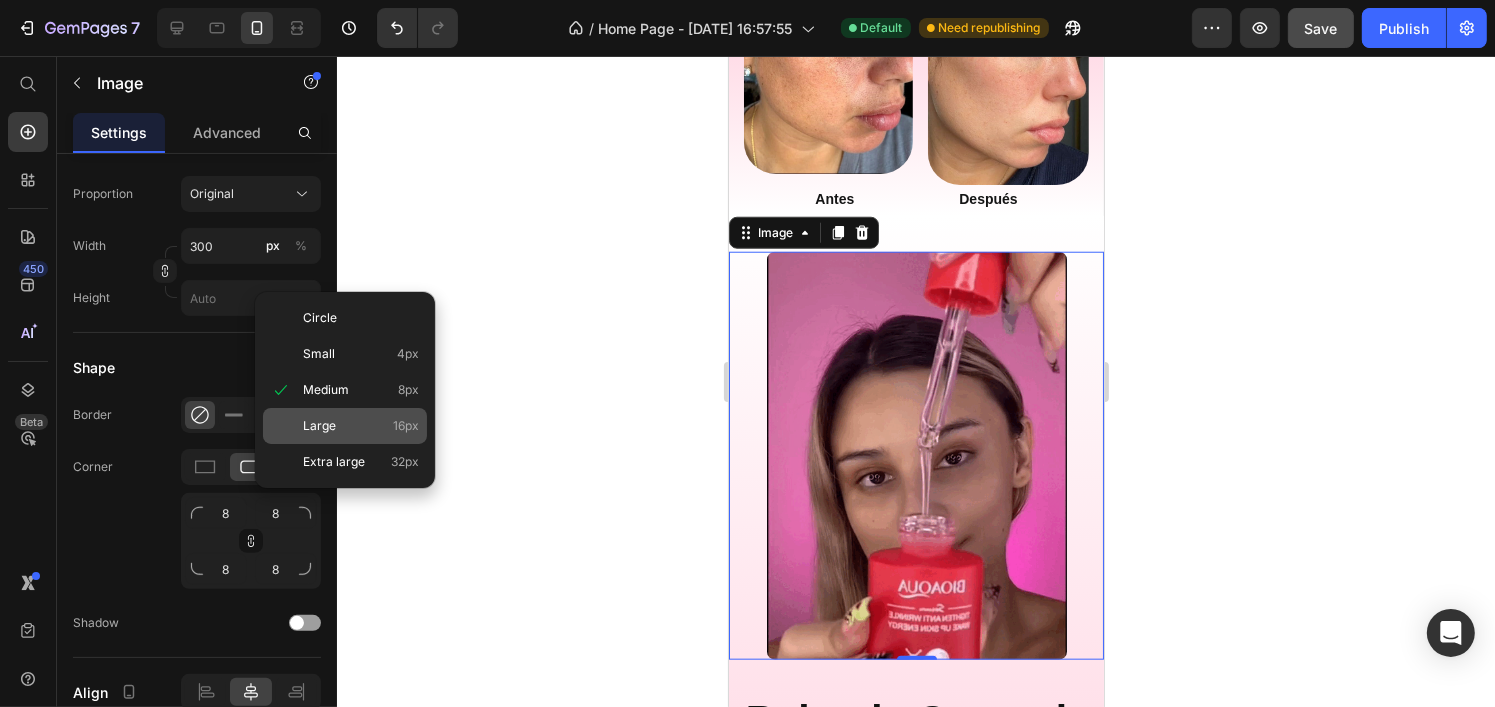 type on "16" 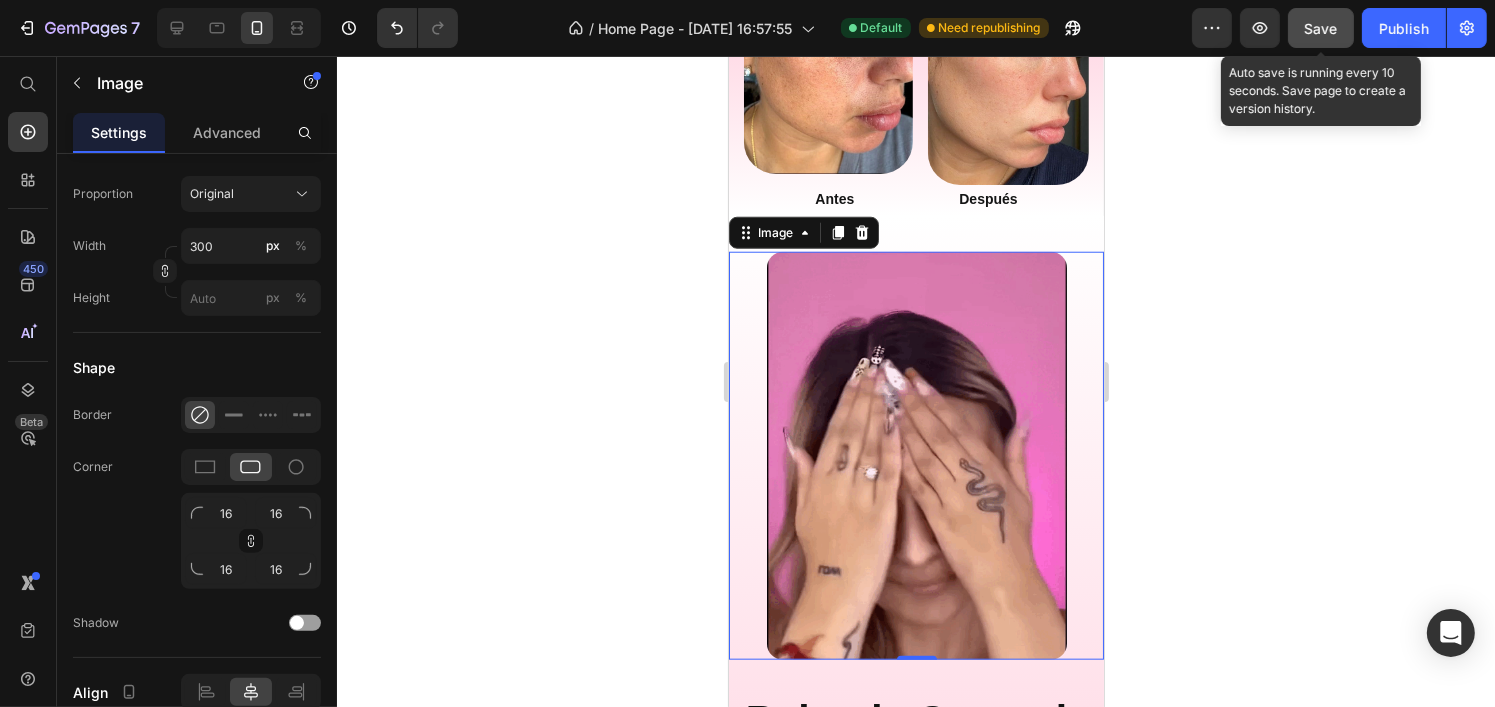 click on "Save" at bounding box center (1321, 28) 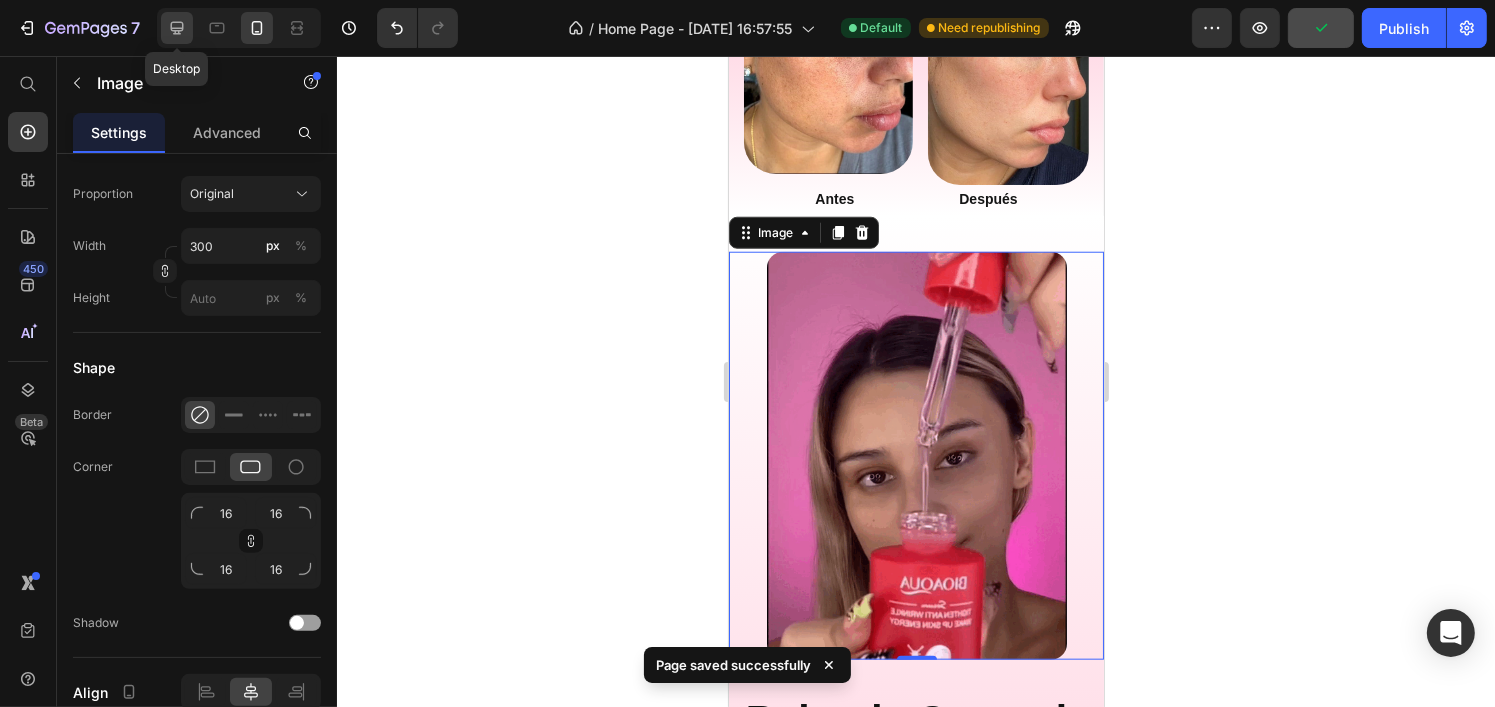 click 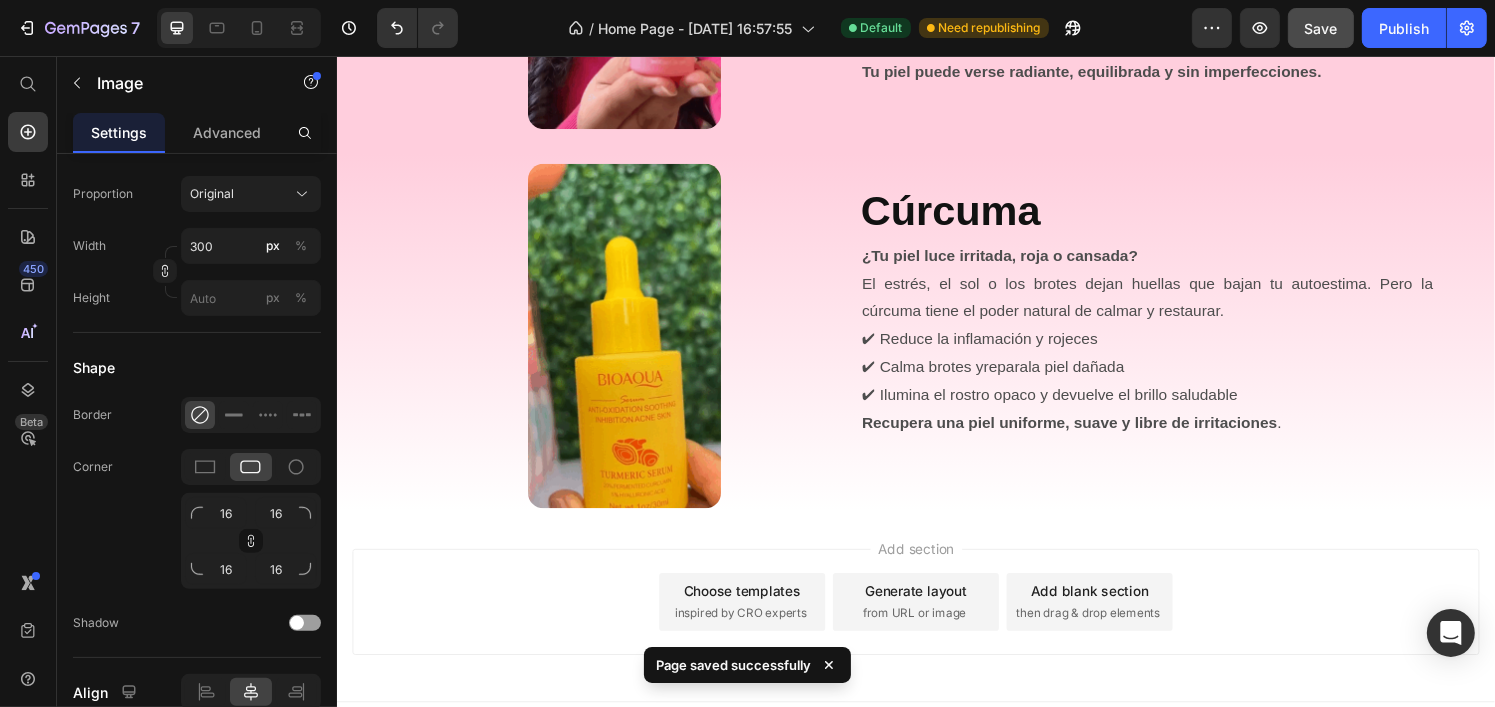 scroll, scrollTop: 2123, scrollLeft: 0, axis: vertical 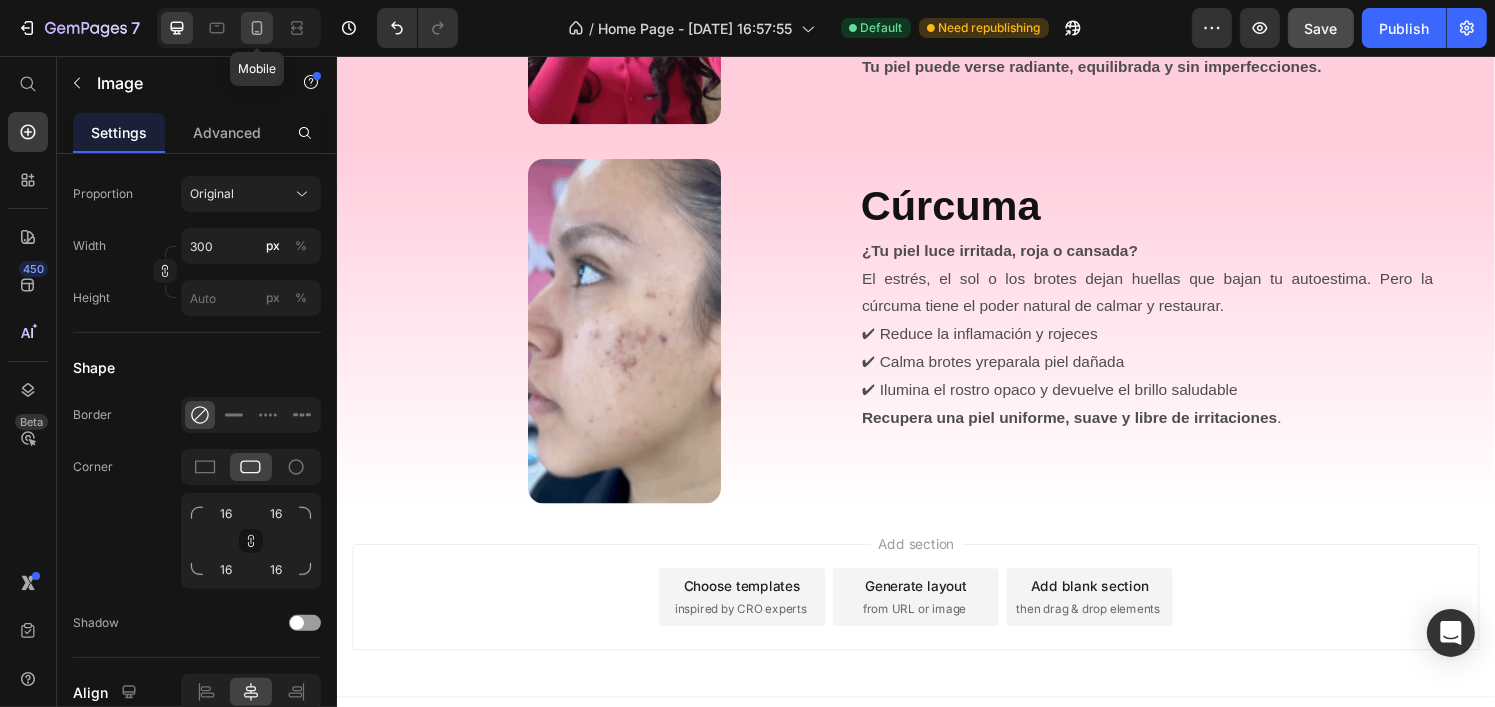 click 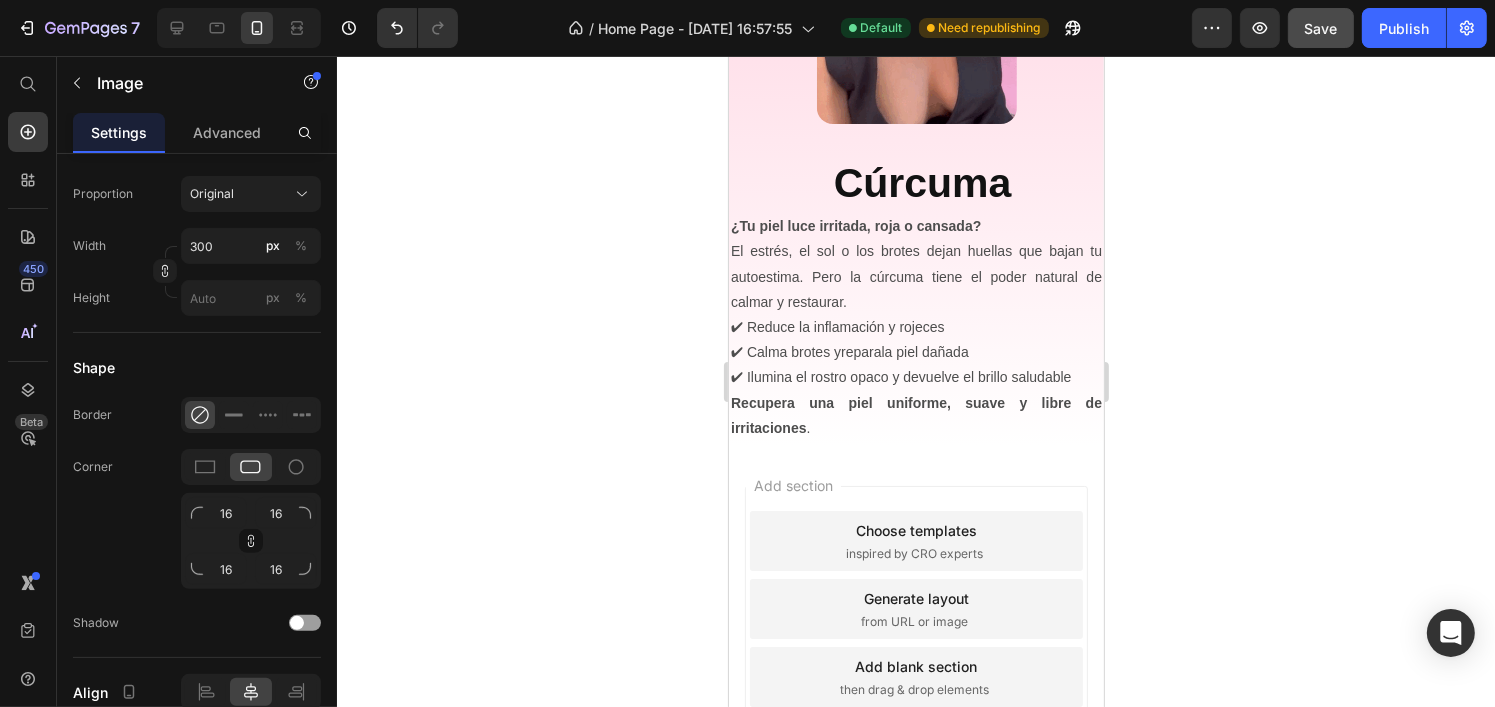 scroll, scrollTop: 3783, scrollLeft: 0, axis: vertical 